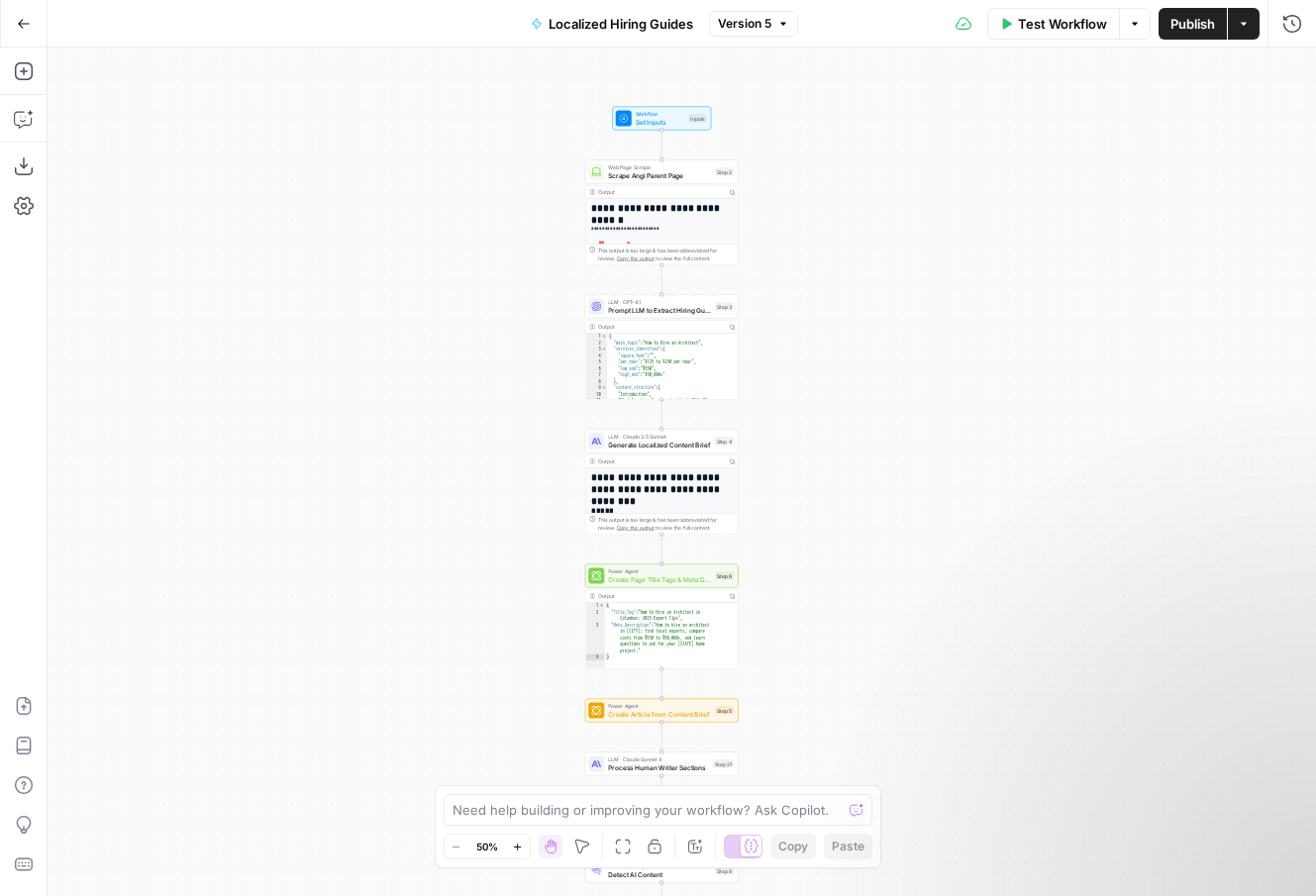 scroll, scrollTop: 0, scrollLeft: 0, axis: both 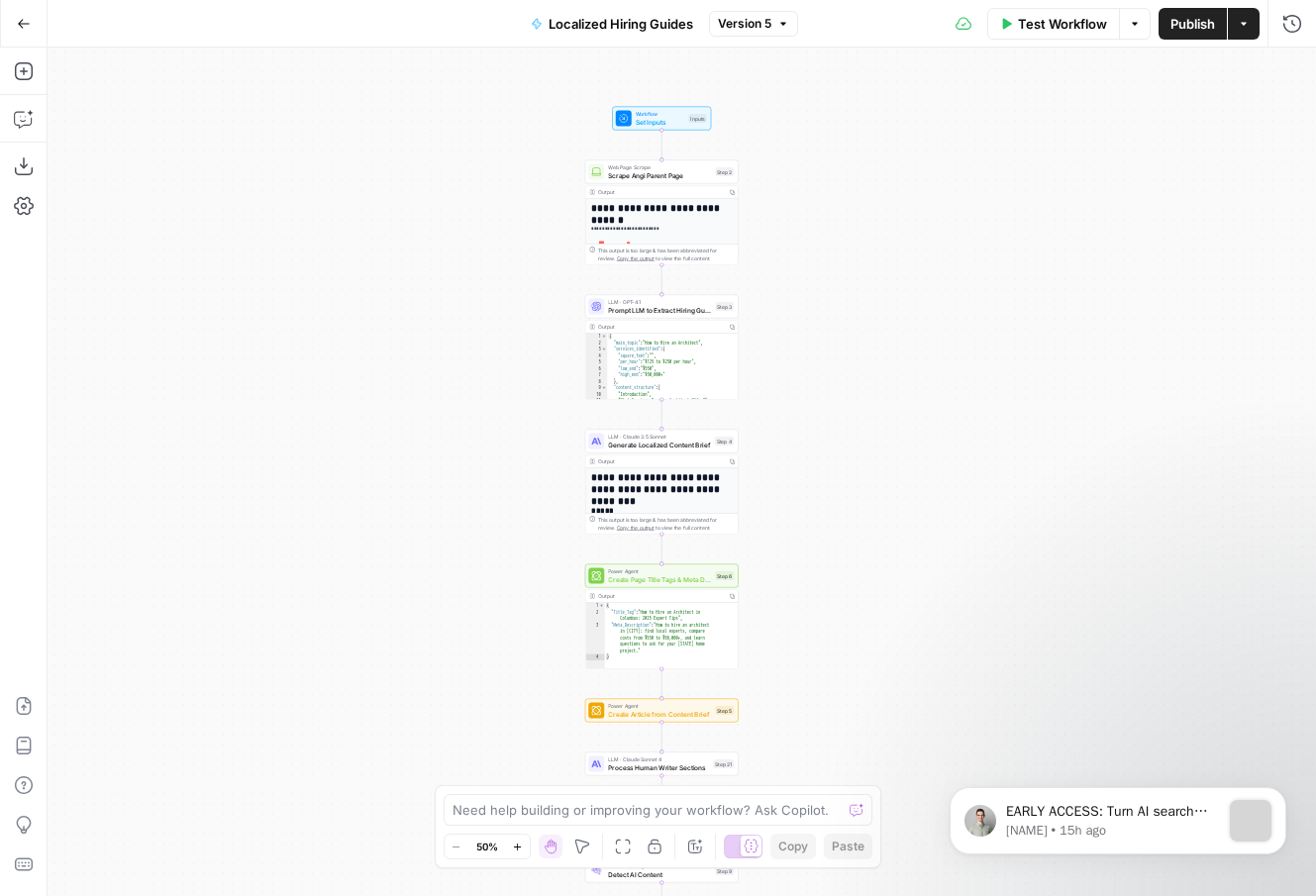 click on "Test Workflow" at bounding box center [1054, 24] 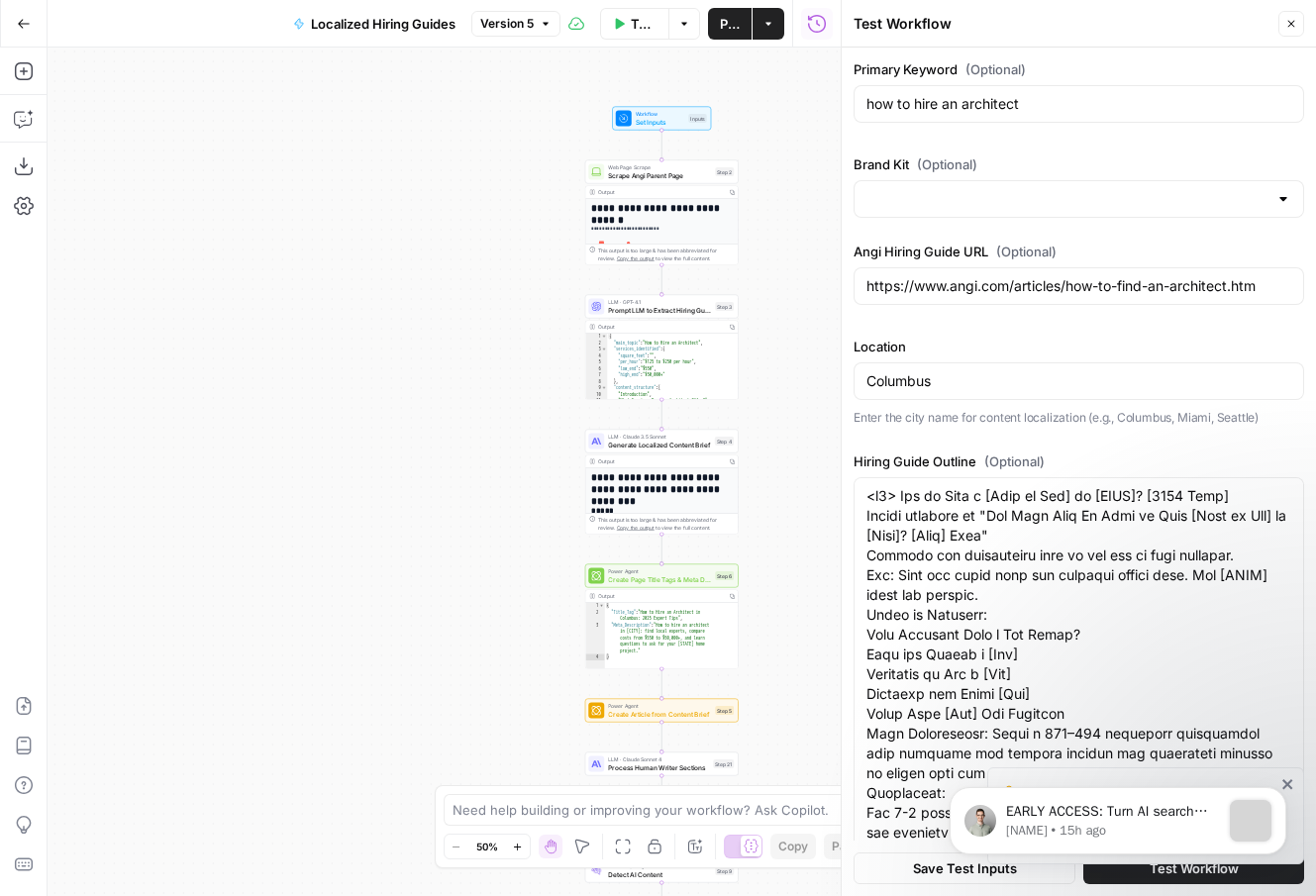 click at bounding box center (1283, 199) 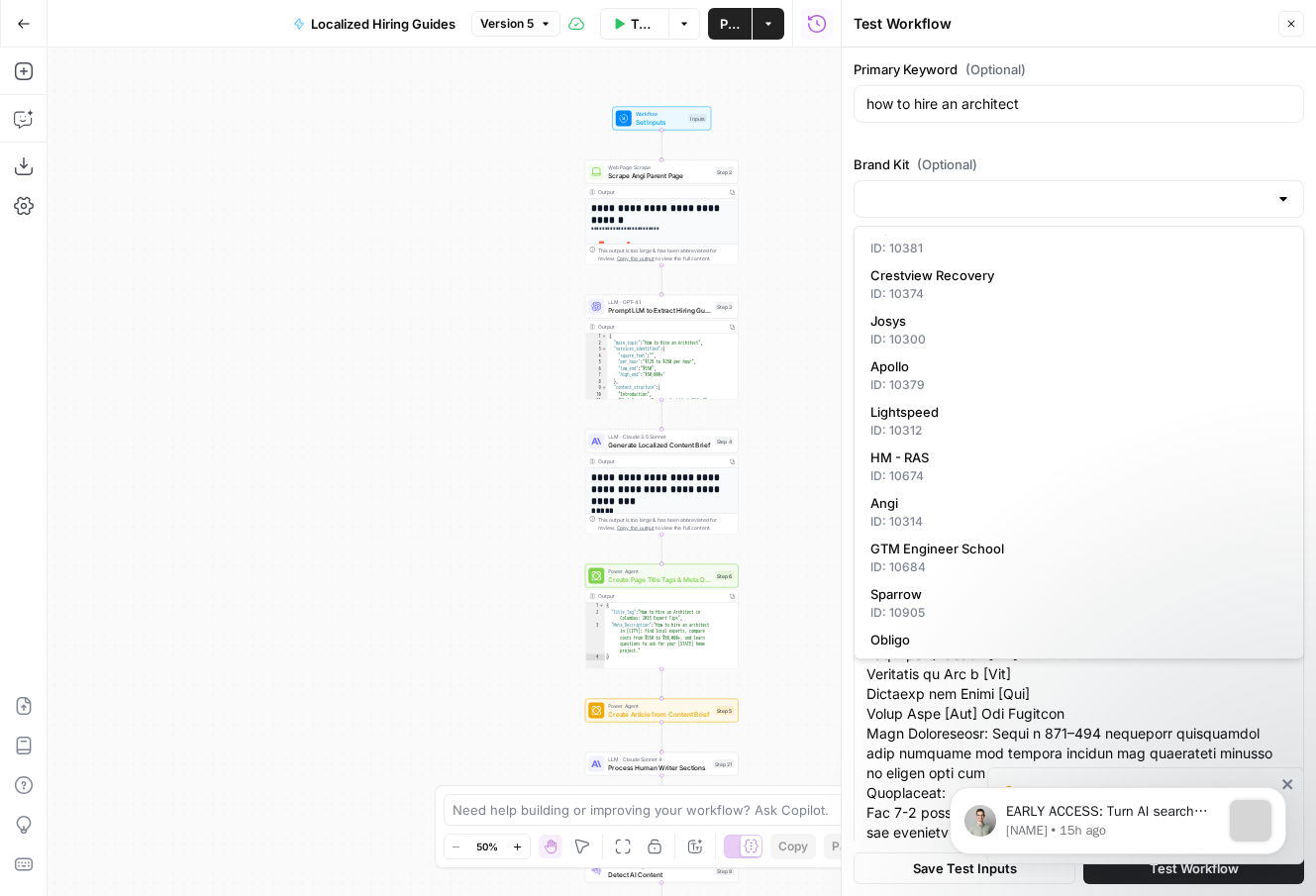scroll, scrollTop: 857, scrollLeft: 0, axis: vertical 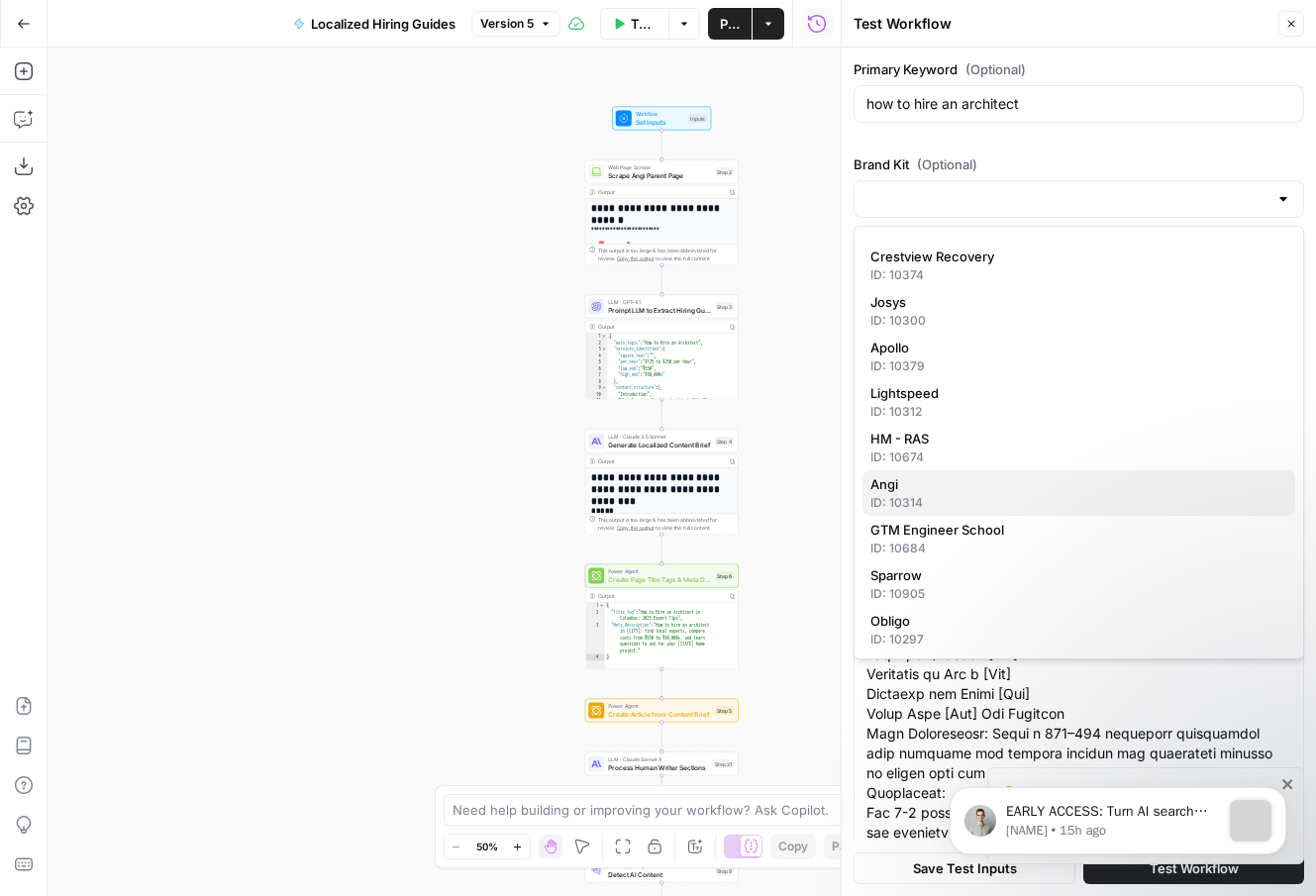 click on "Angi" at bounding box center (1074, 484) 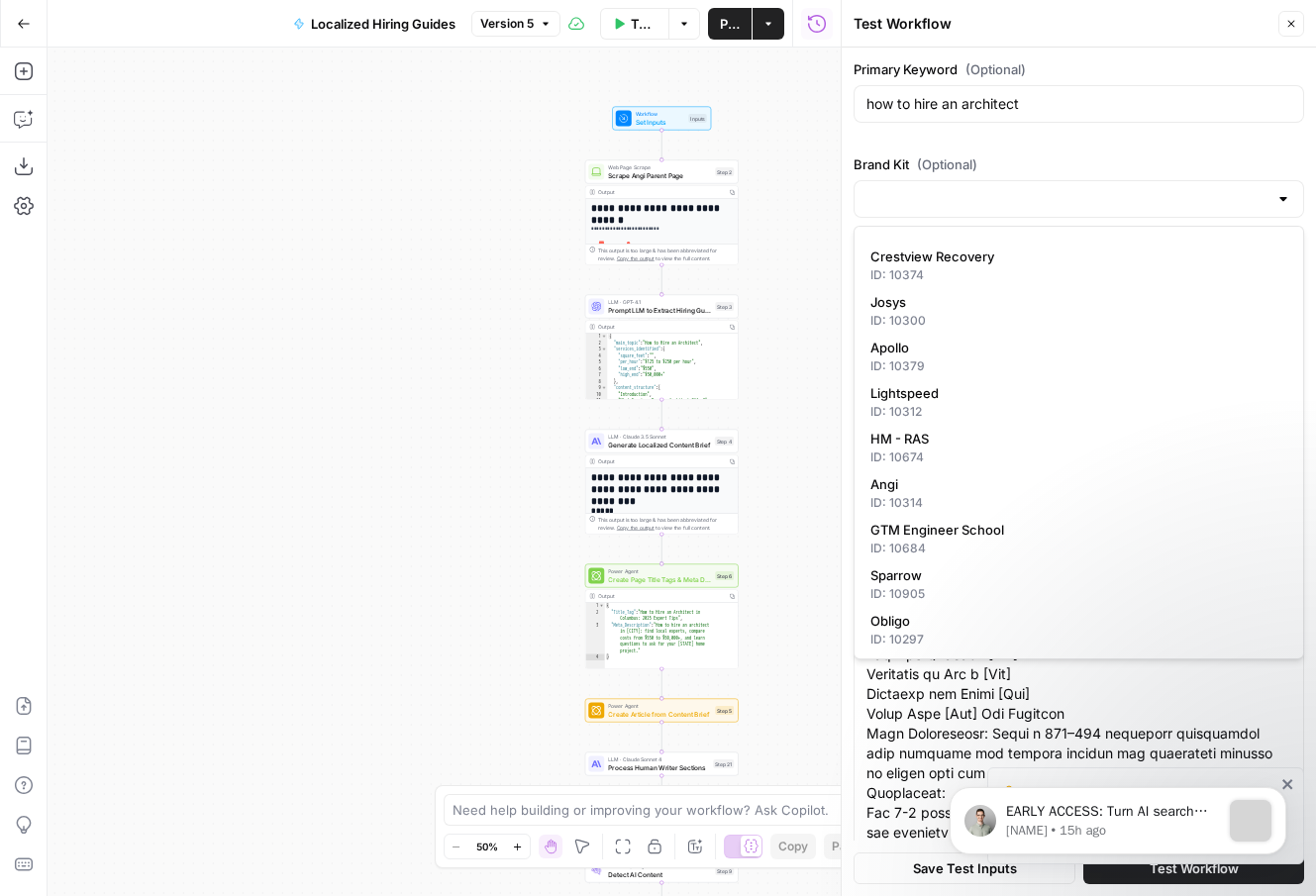 type on "Angi" 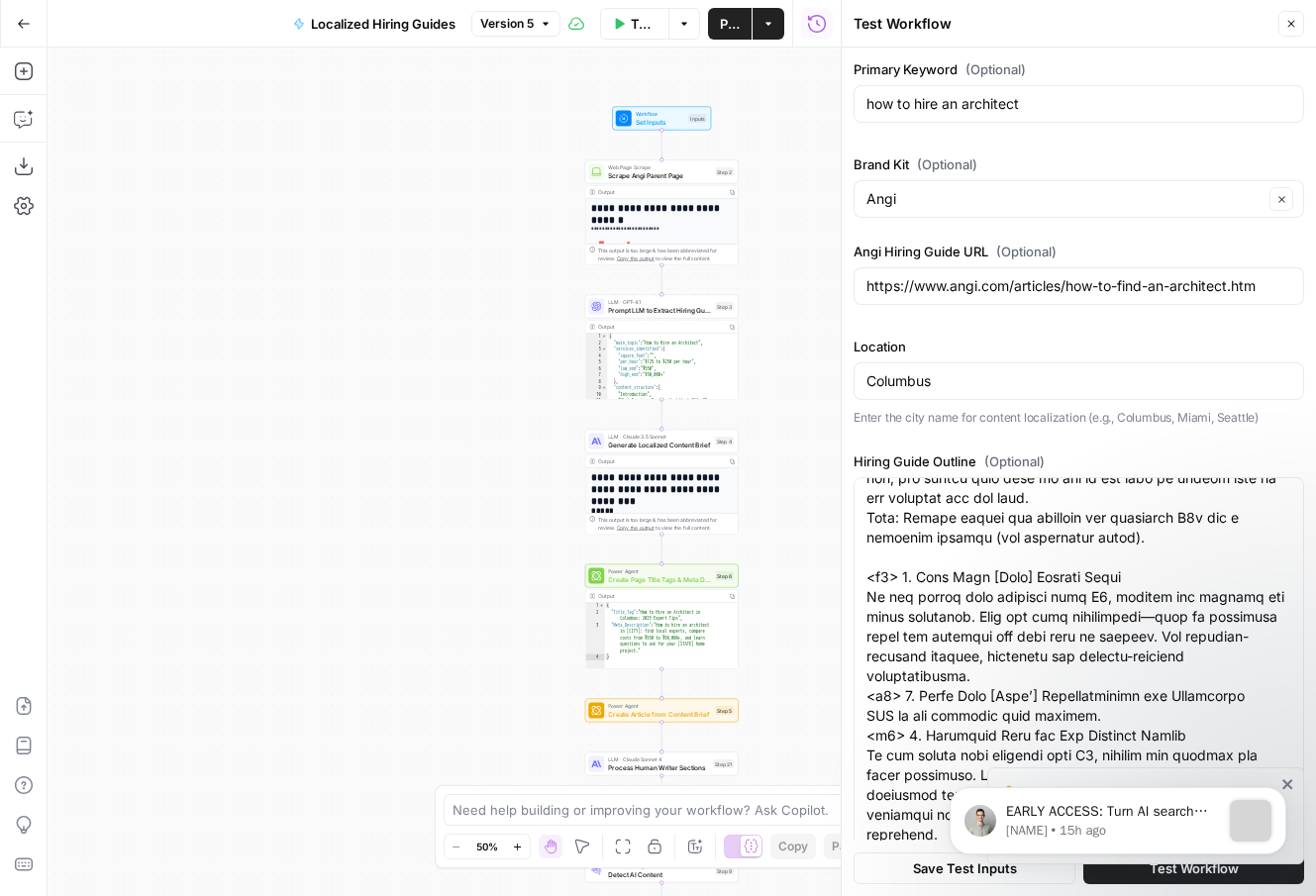 scroll, scrollTop: 1485, scrollLeft: 0, axis: vertical 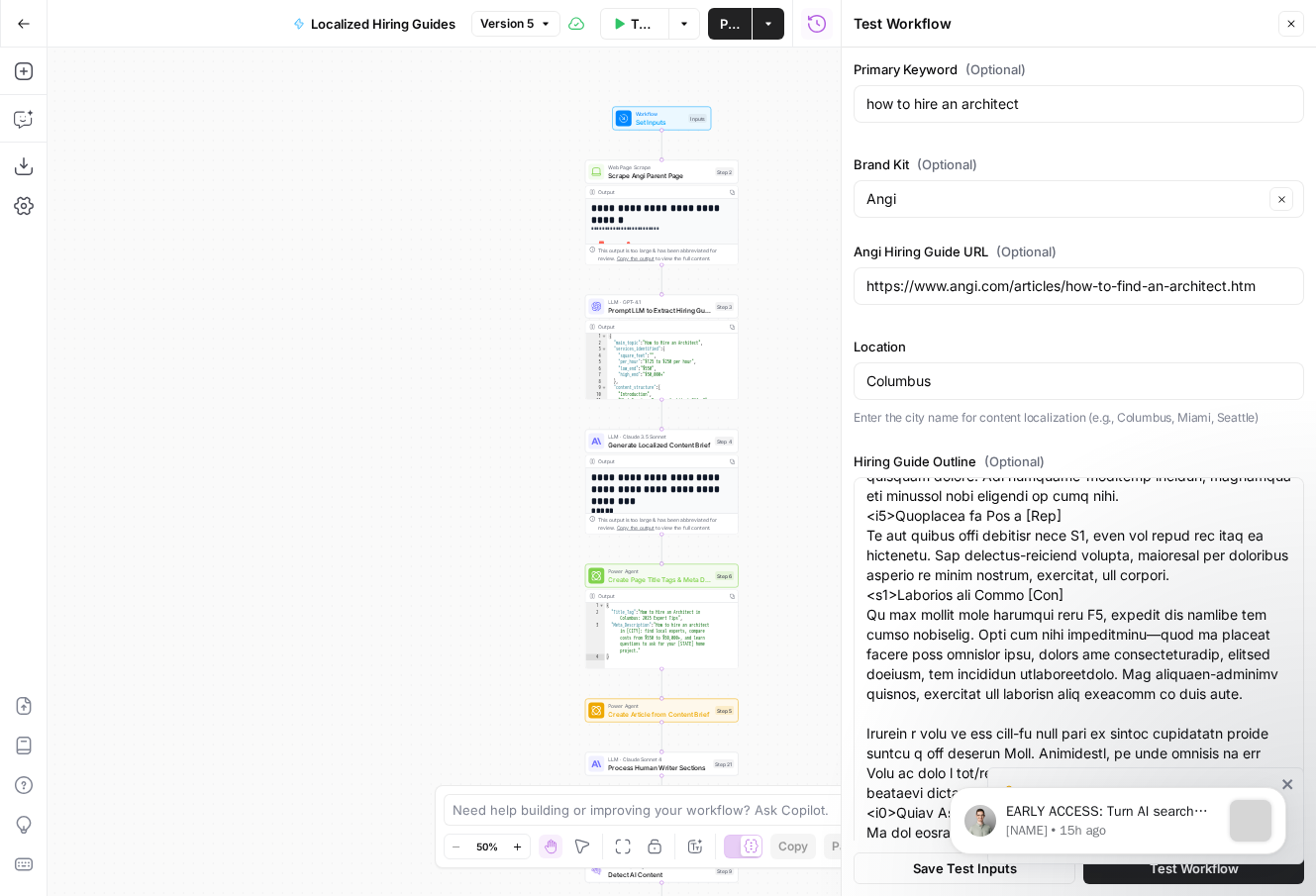 click on "Primary Keyword   (Optional) how to hire an architect Brand Kit   (Optional) Angi Clear Angi Hiring Guide URL   (Optional) https://www.angi.com/articles/how-to-find-an-architect.htm Location Columbus Enter the city name for content localization (e.g., Columbus, Miami, Seattle) Hiring Guide Outline   (Optional)" at bounding box center [1078, 479] 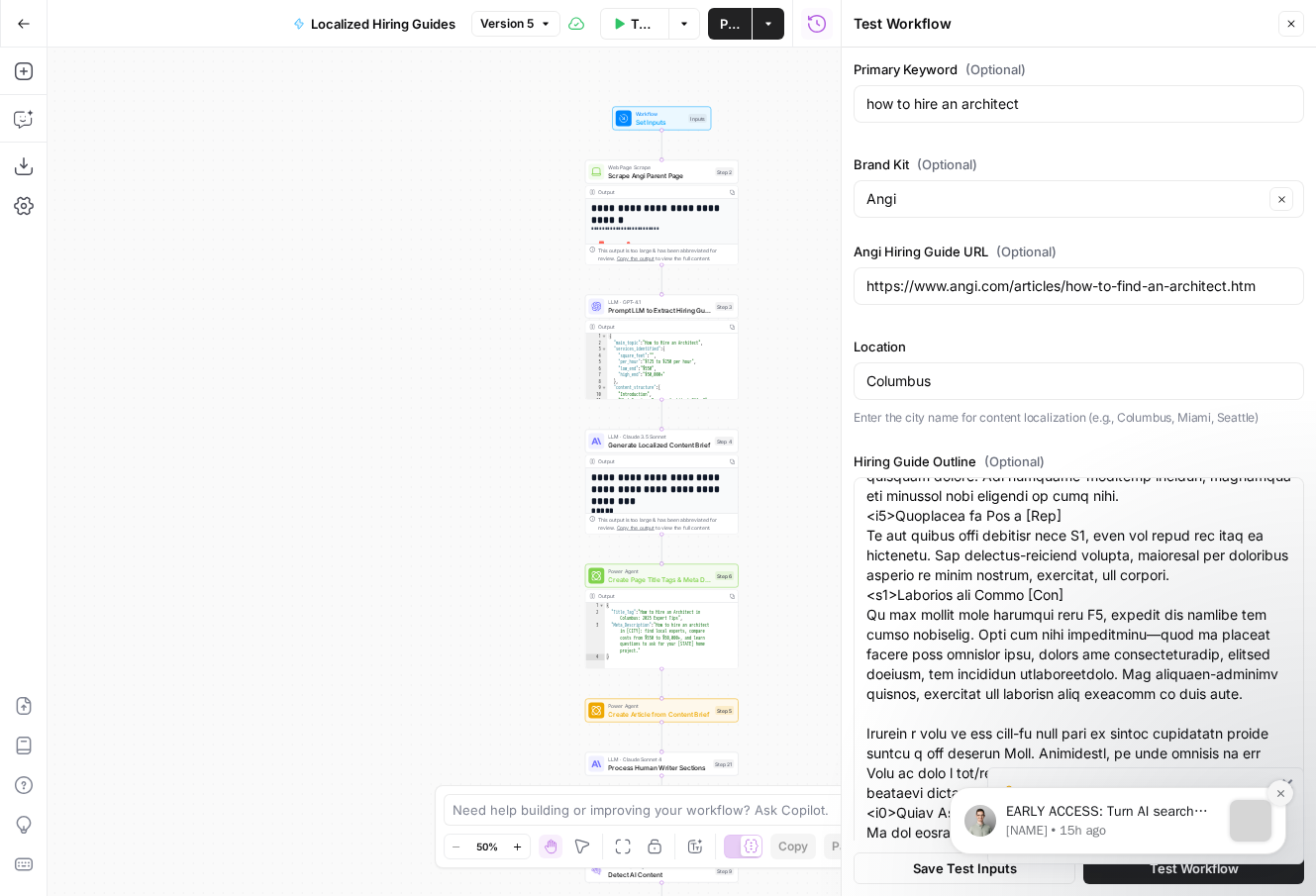 click 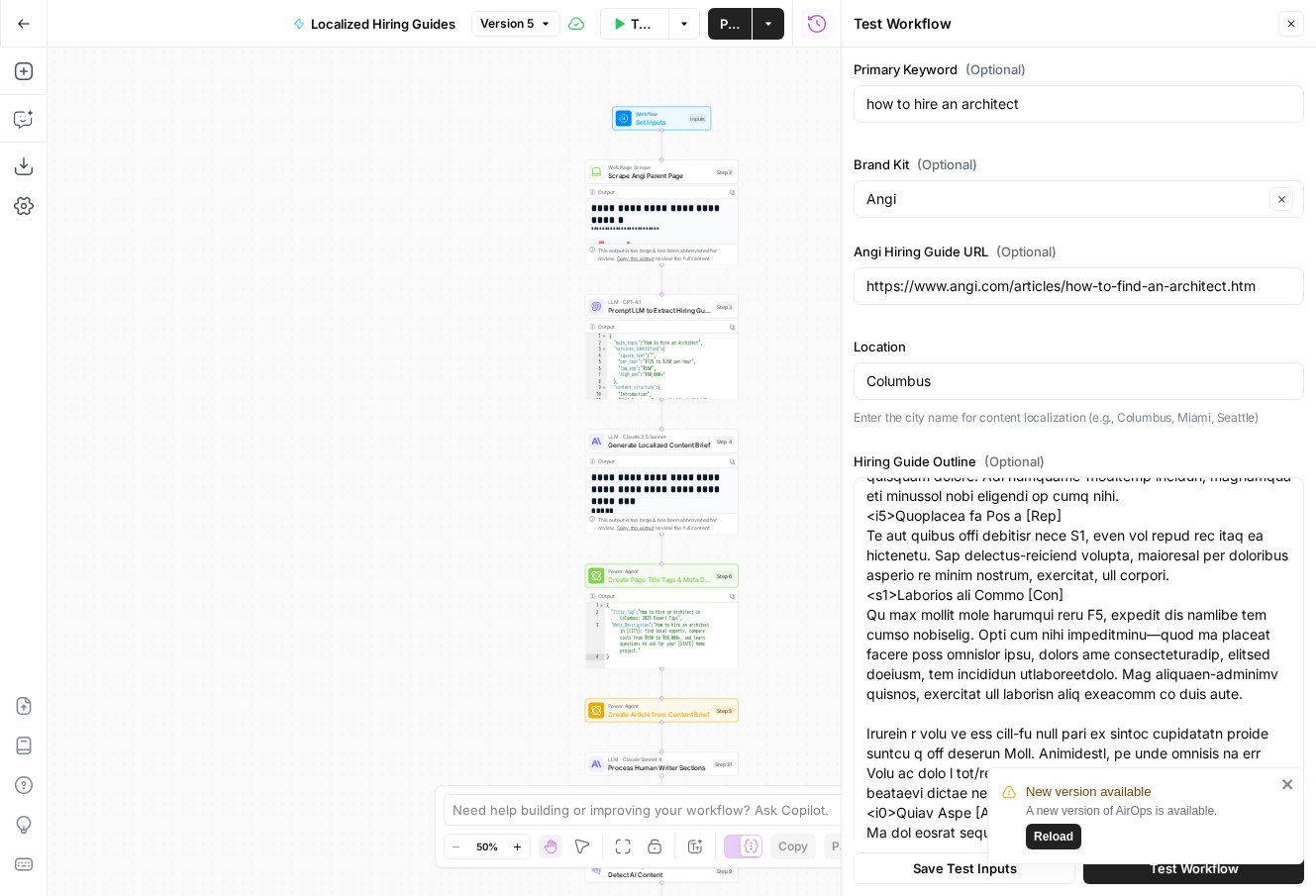 click on "Reload" at bounding box center (1054, 837) 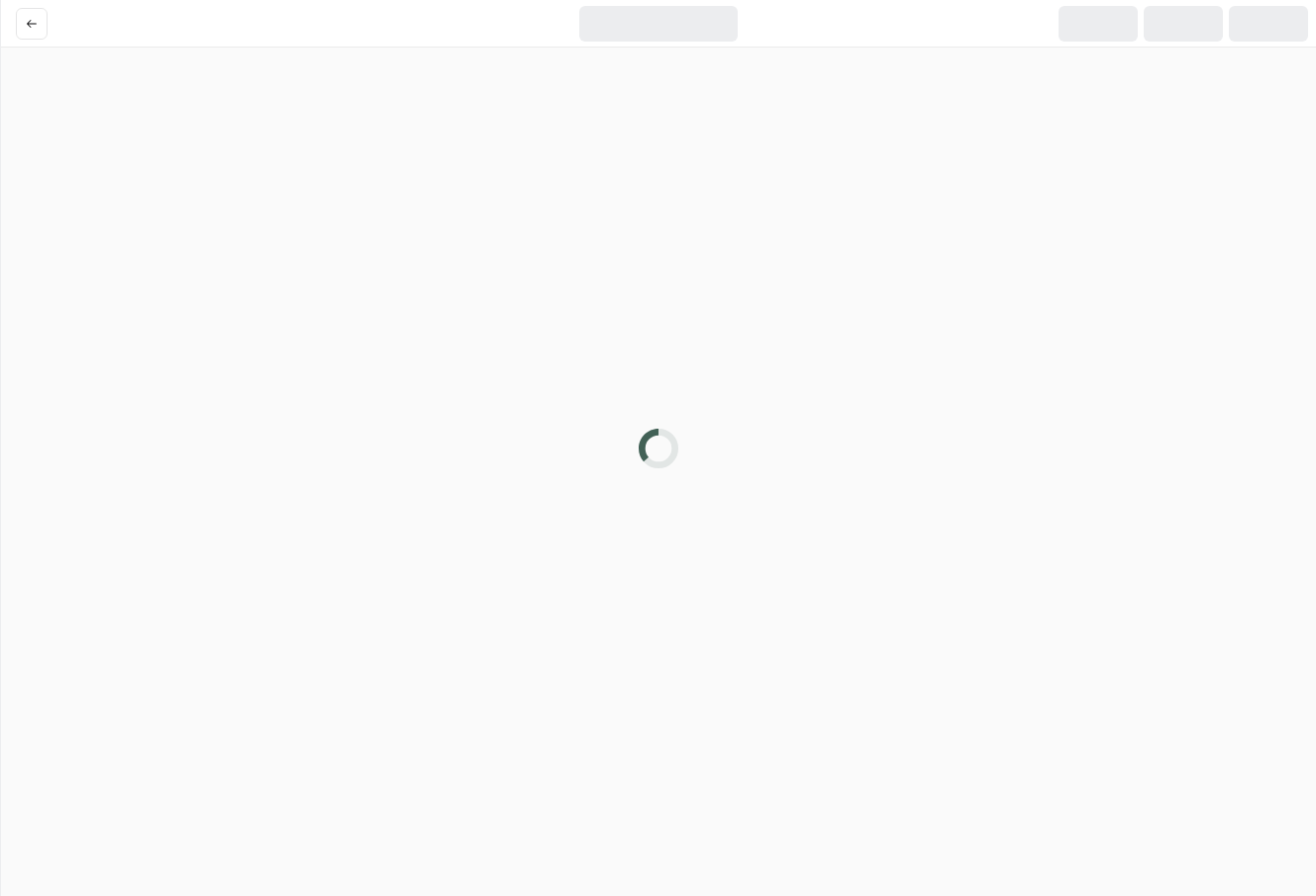 scroll, scrollTop: 0, scrollLeft: 0, axis: both 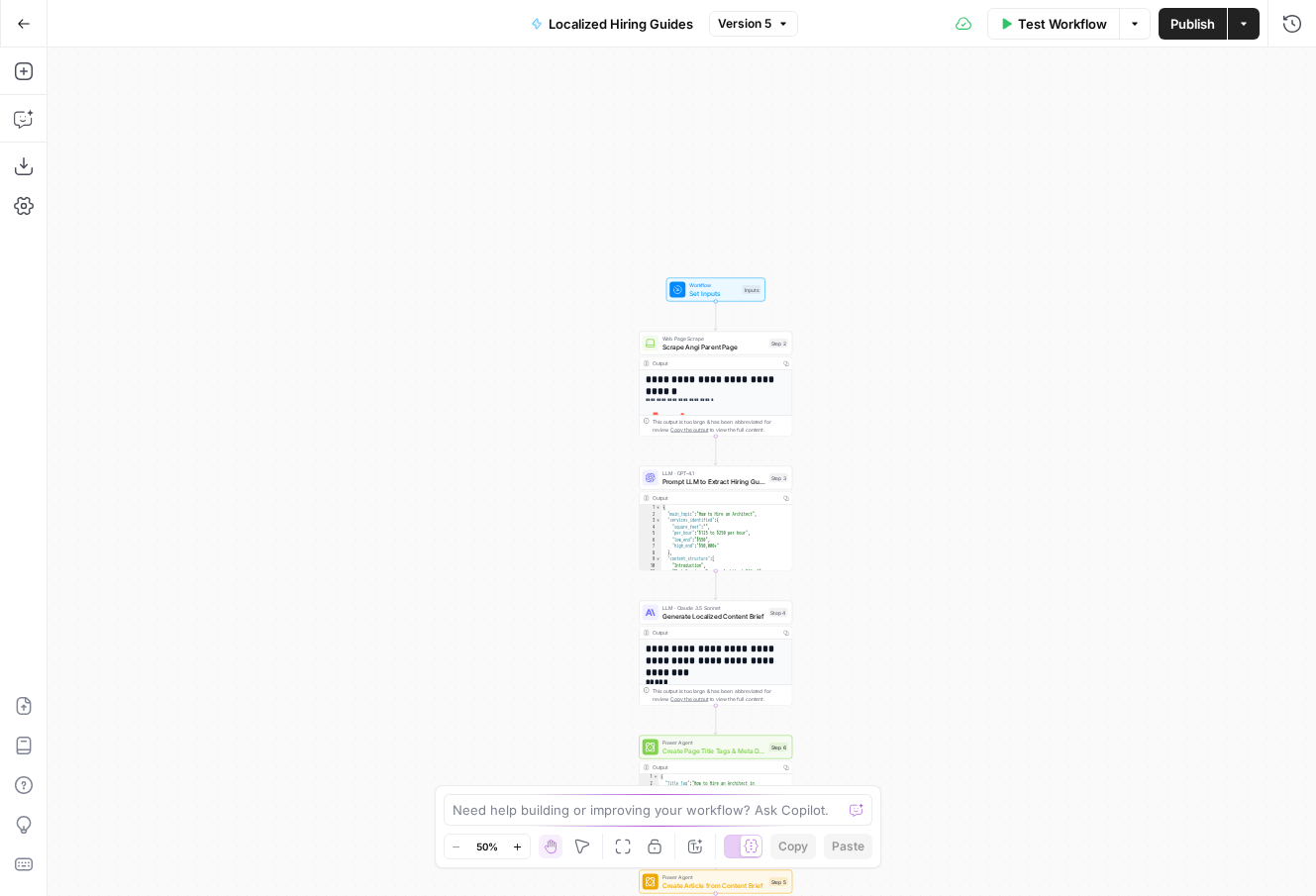 click on "Test Workflow" at bounding box center (1063, 24) 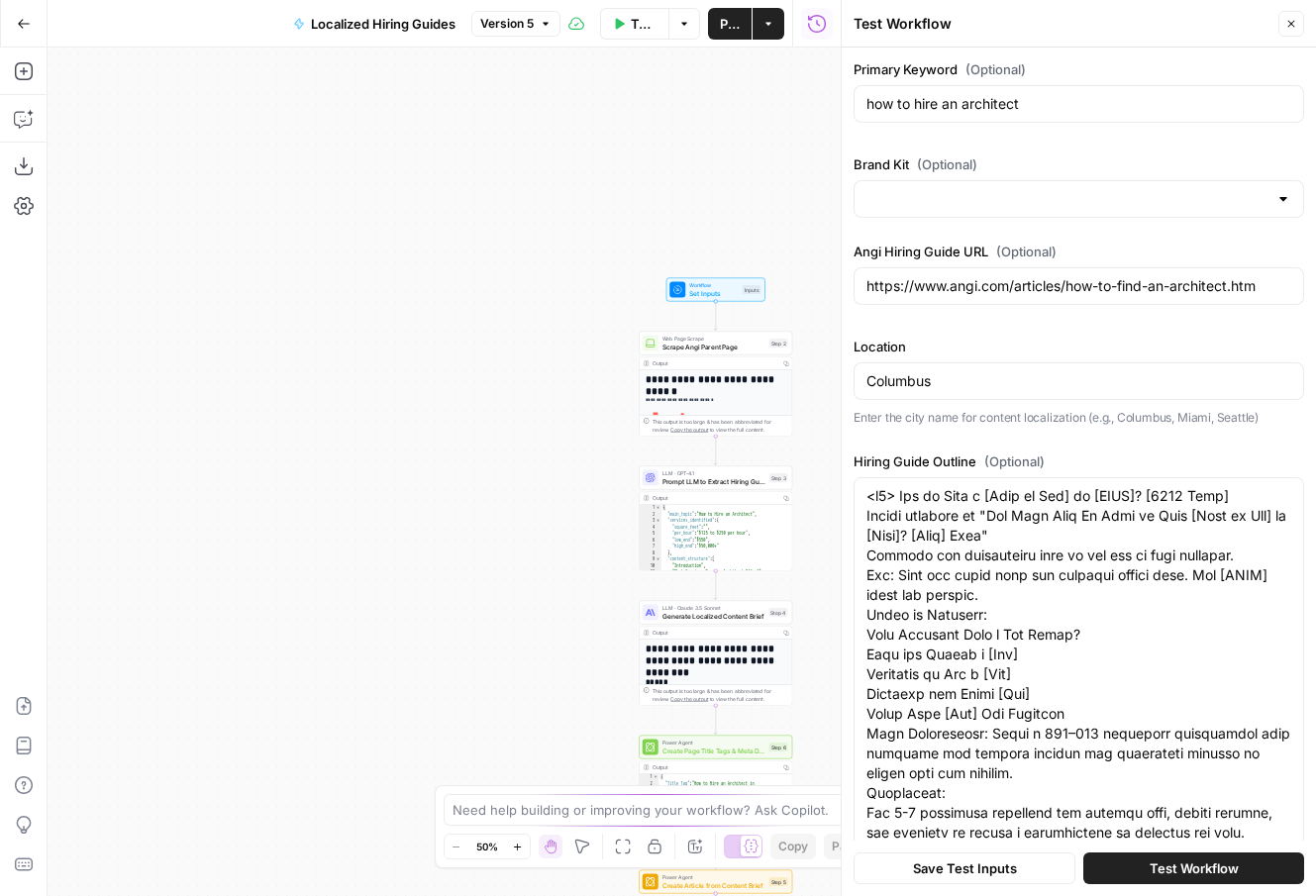 click at bounding box center (1078, 199) 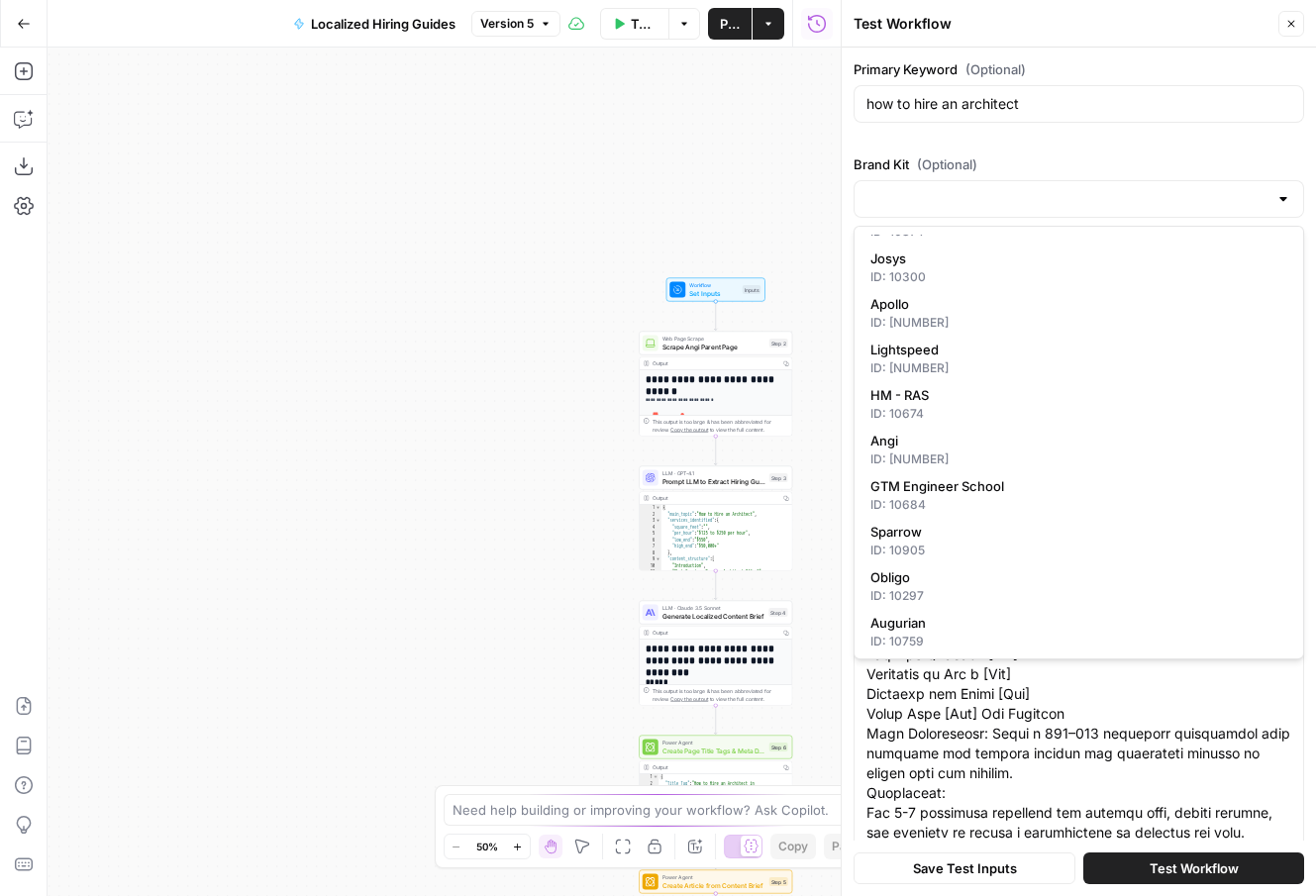 scroll, scrollTop: 907, scrollLeft: 0, axis: vertical 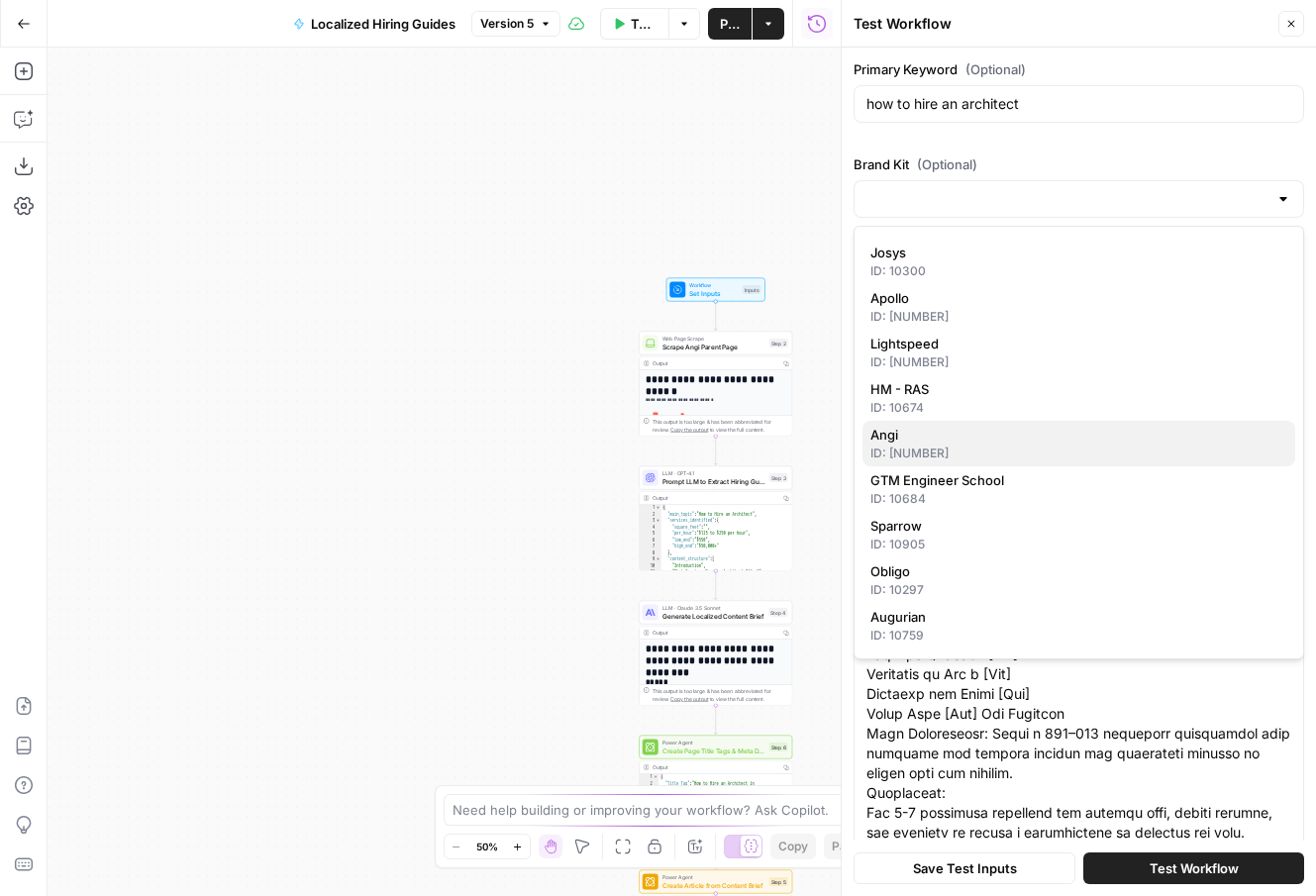 click on "Angi" at bounding box center (1074, 435) 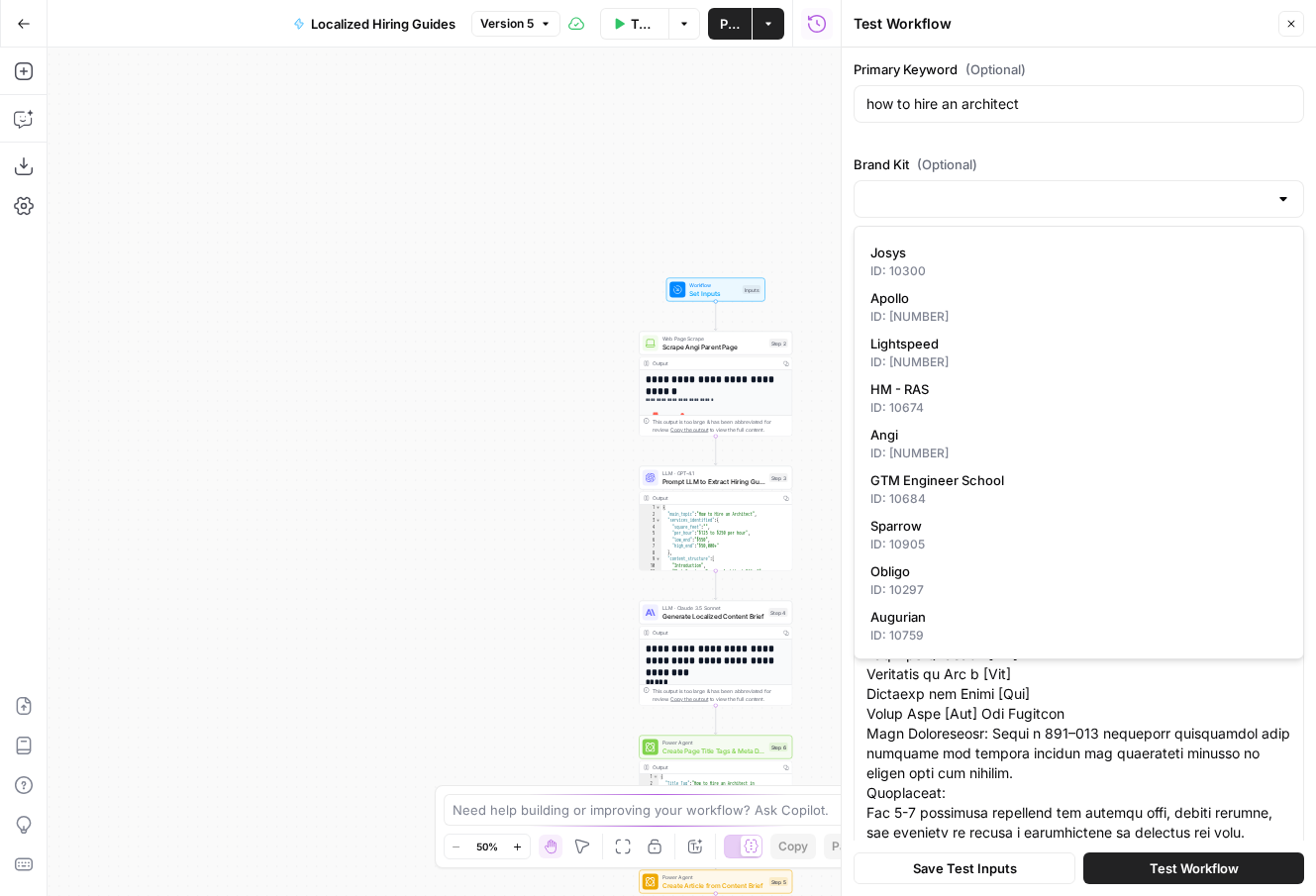 type on "Angi" 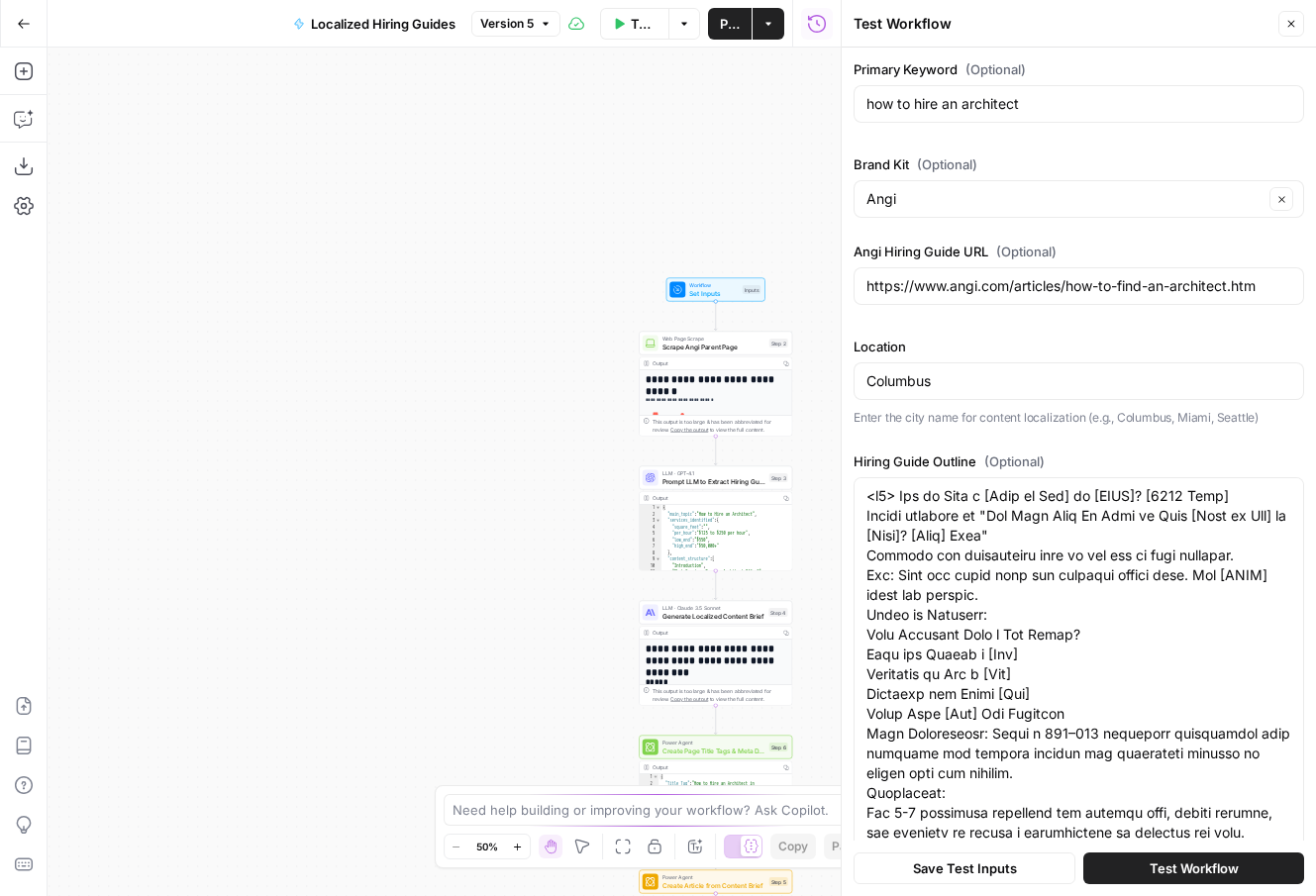 click on "Test Workflow" at bounding box center [1194, 868] 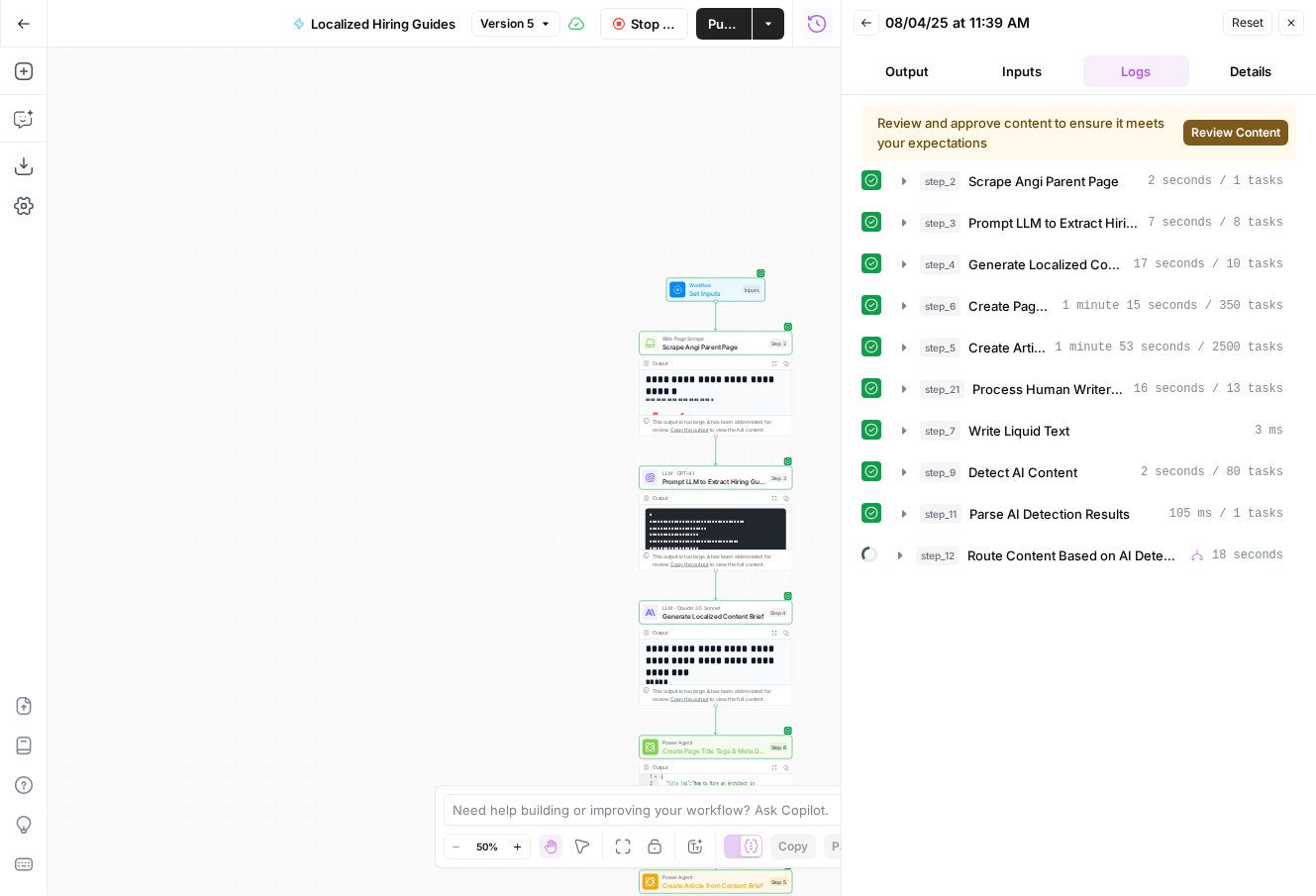 click on "Review Content" at bounding box center (1236, 133) 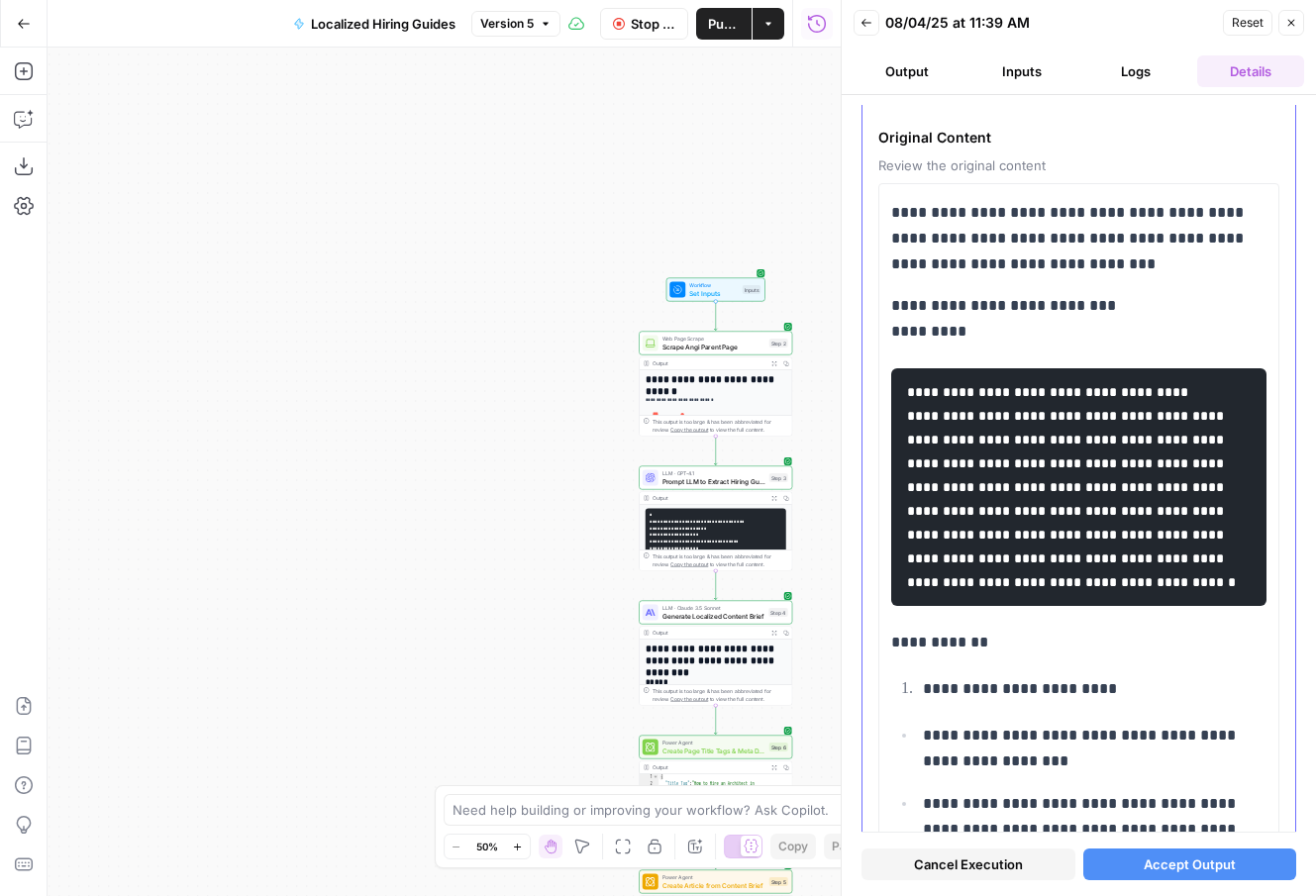 scroll, scrollTop: 4239, scrollLeft: 0, axis: vertical 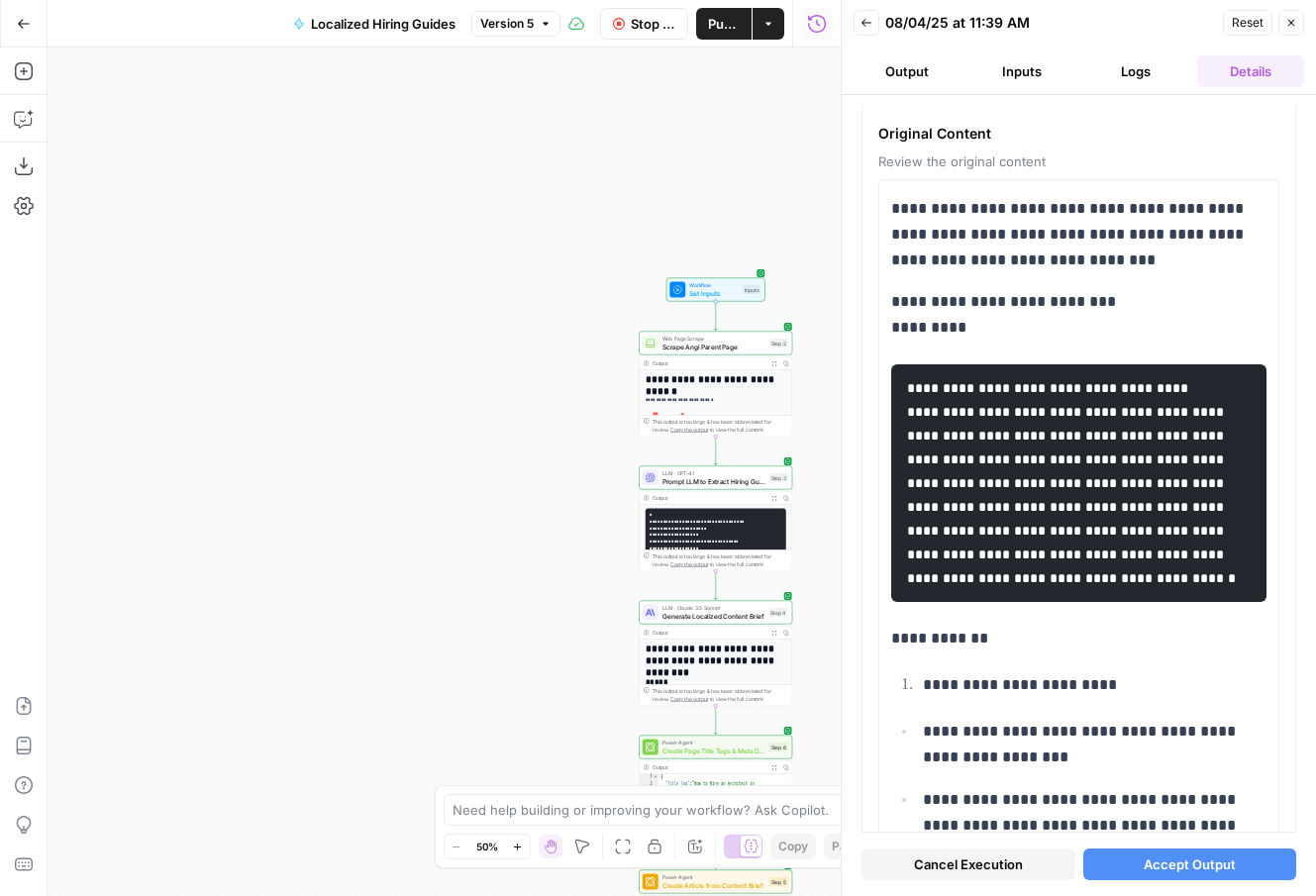click on "Accept Output" at bounding box center [1189, 864] 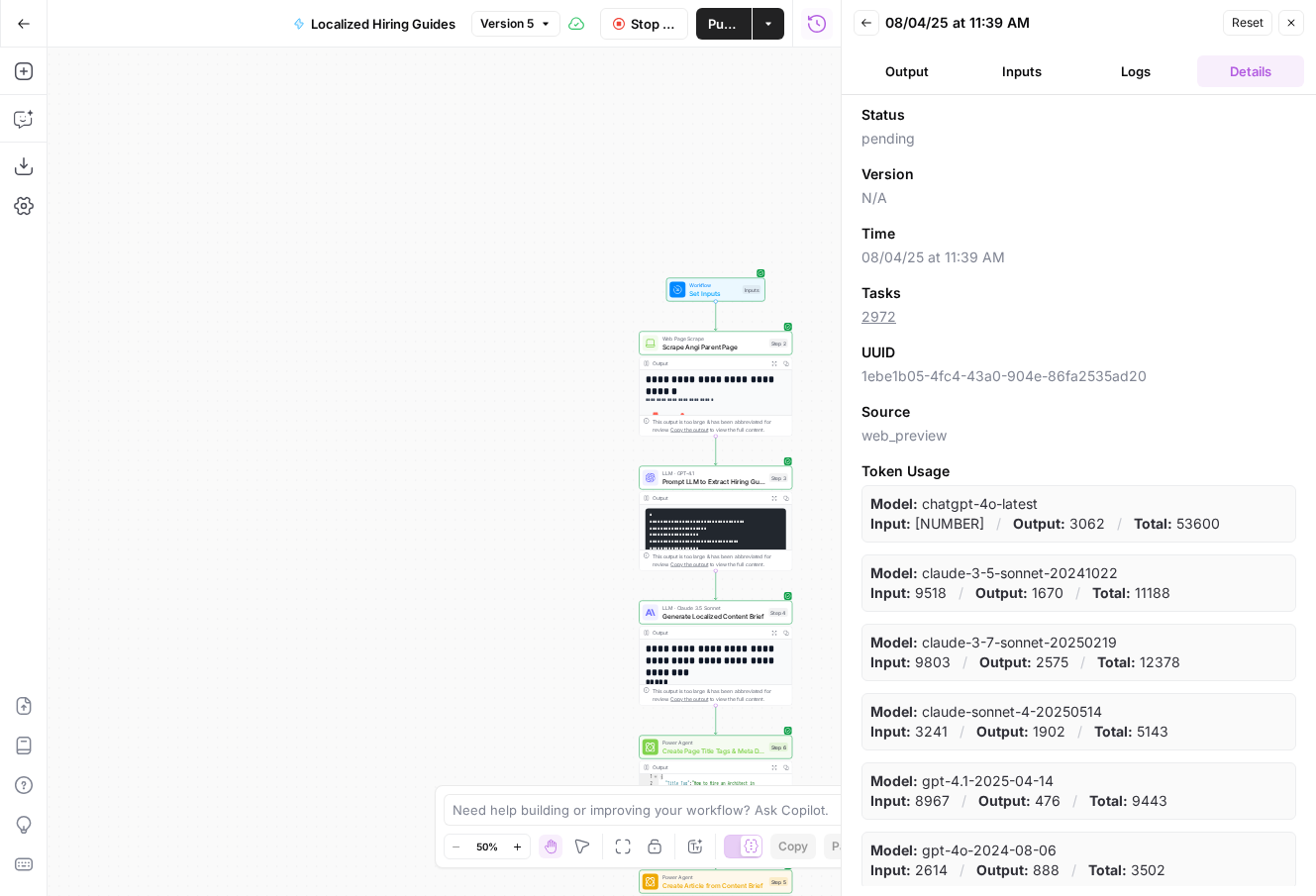 click 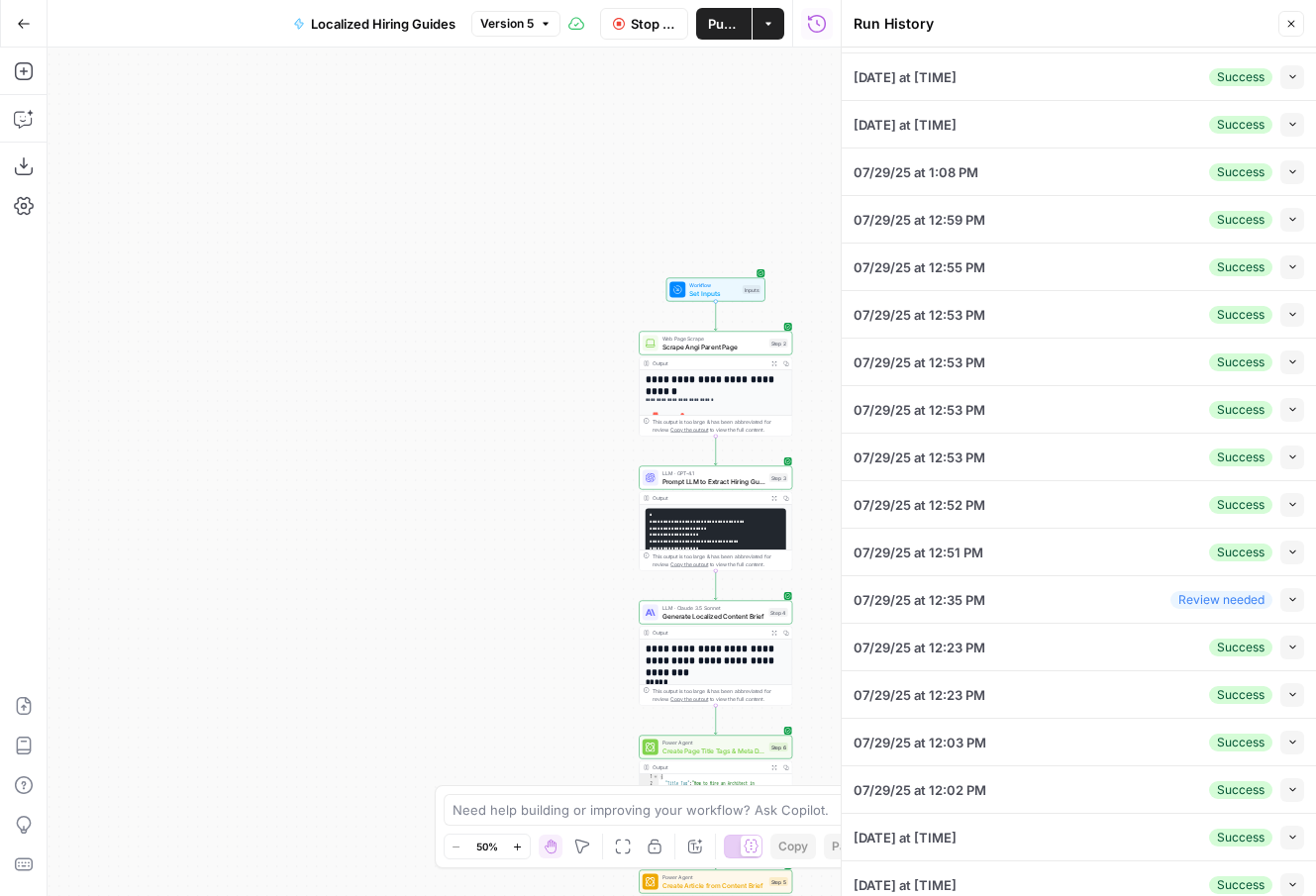 scroll, scrollTop: 102, scrollLeft: 0, axis: vertical 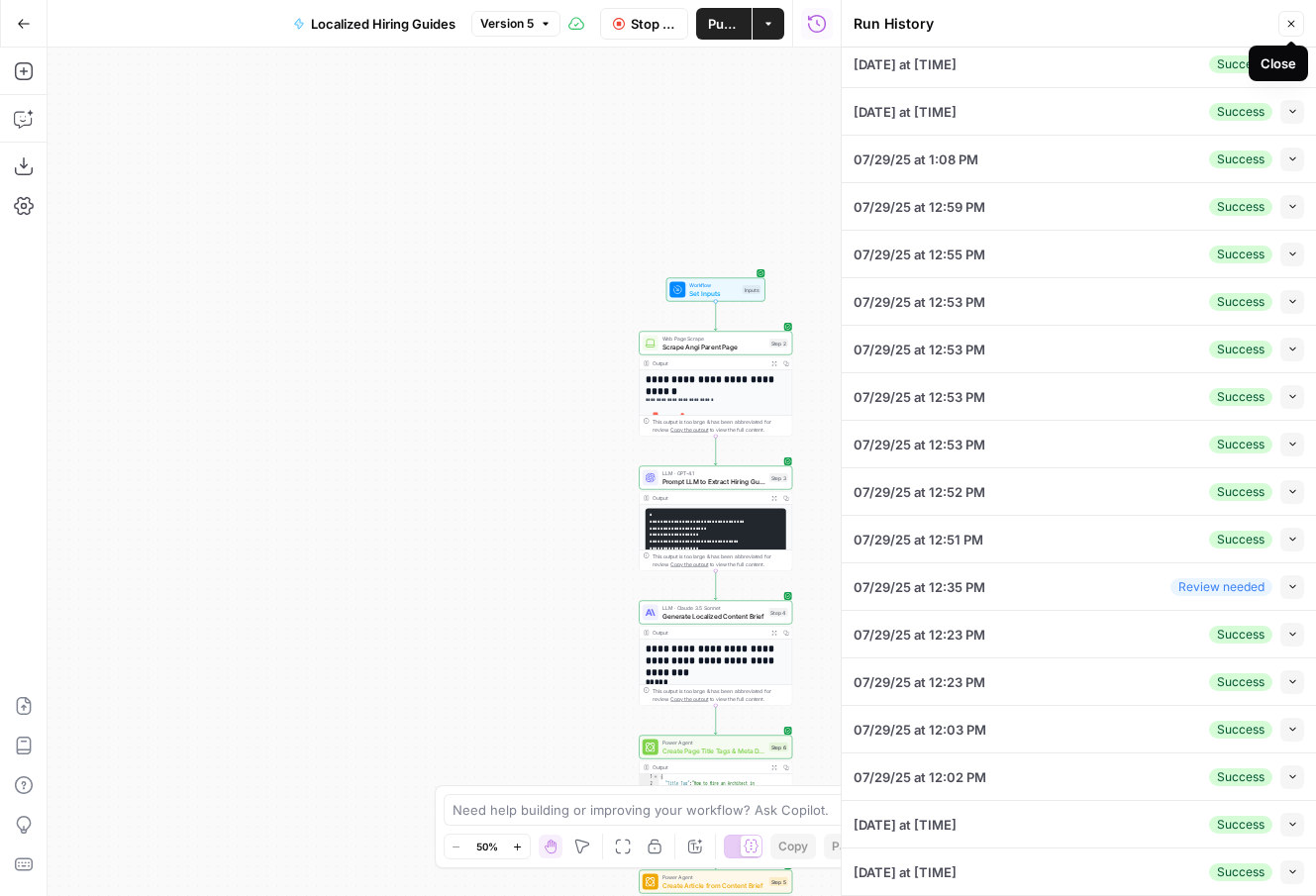 click 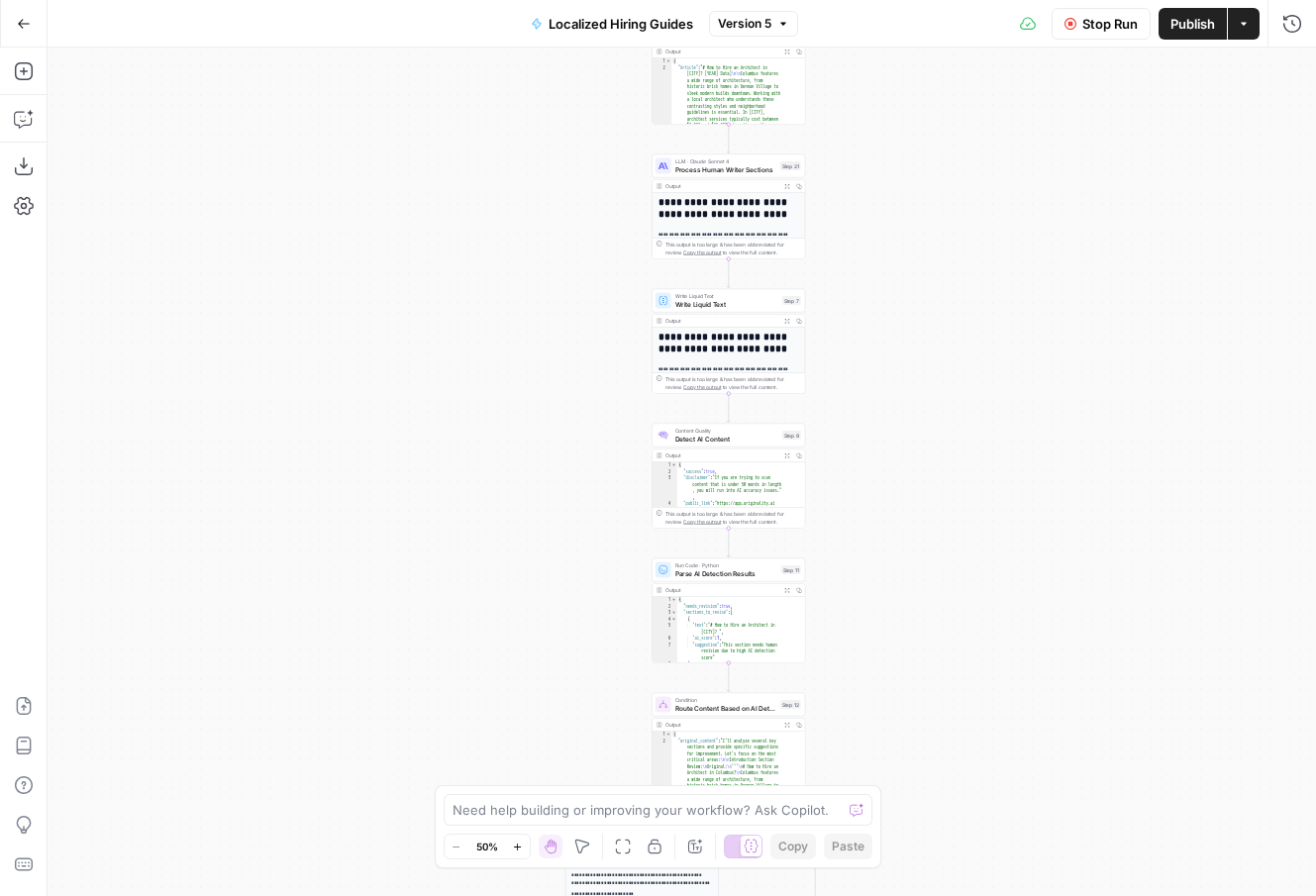 drag, startPoint x: 1066, startPoint y: 261, endPoint x: 1072, endPoint y: 297, distance: 36.496575 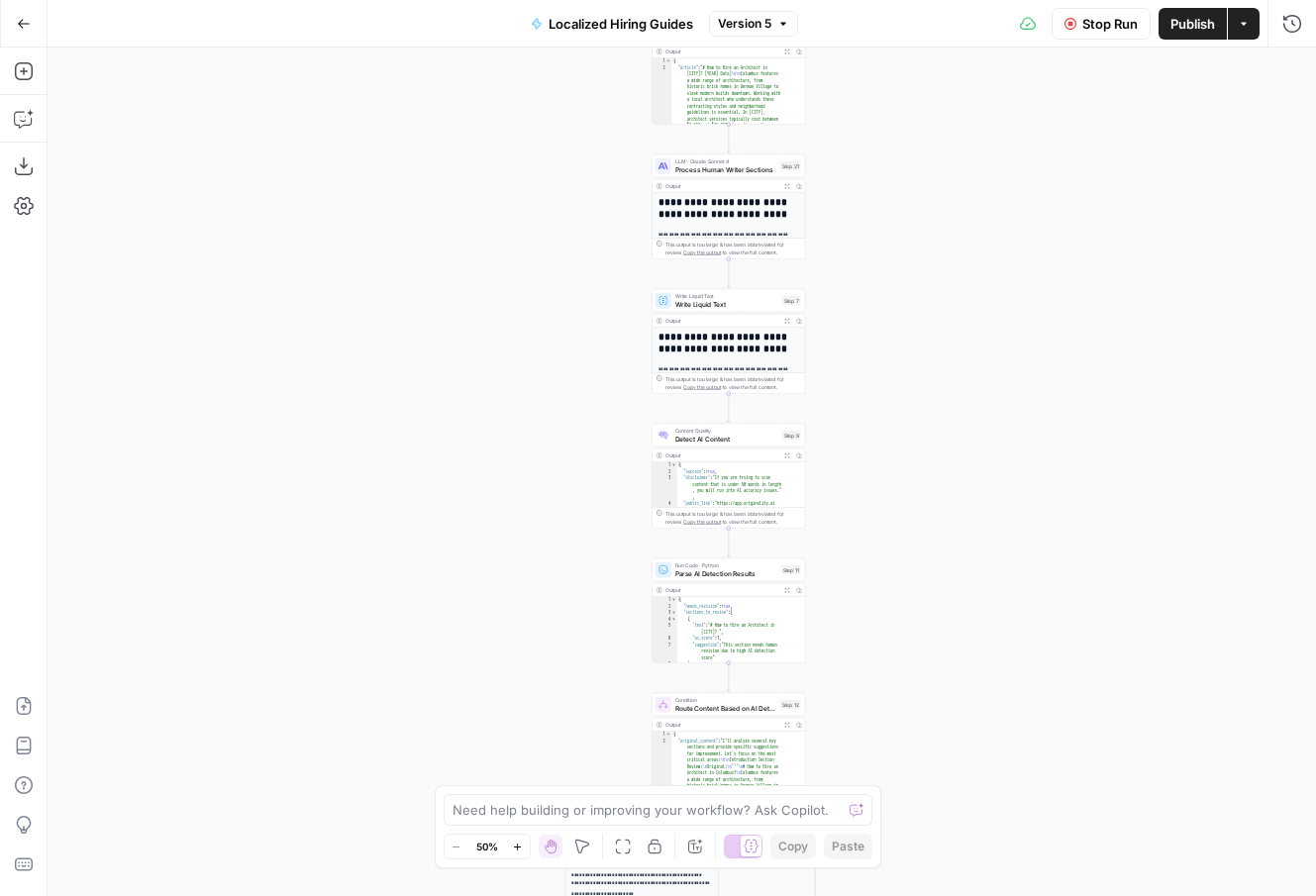 click on "**********" at bounding box center (681, 471) 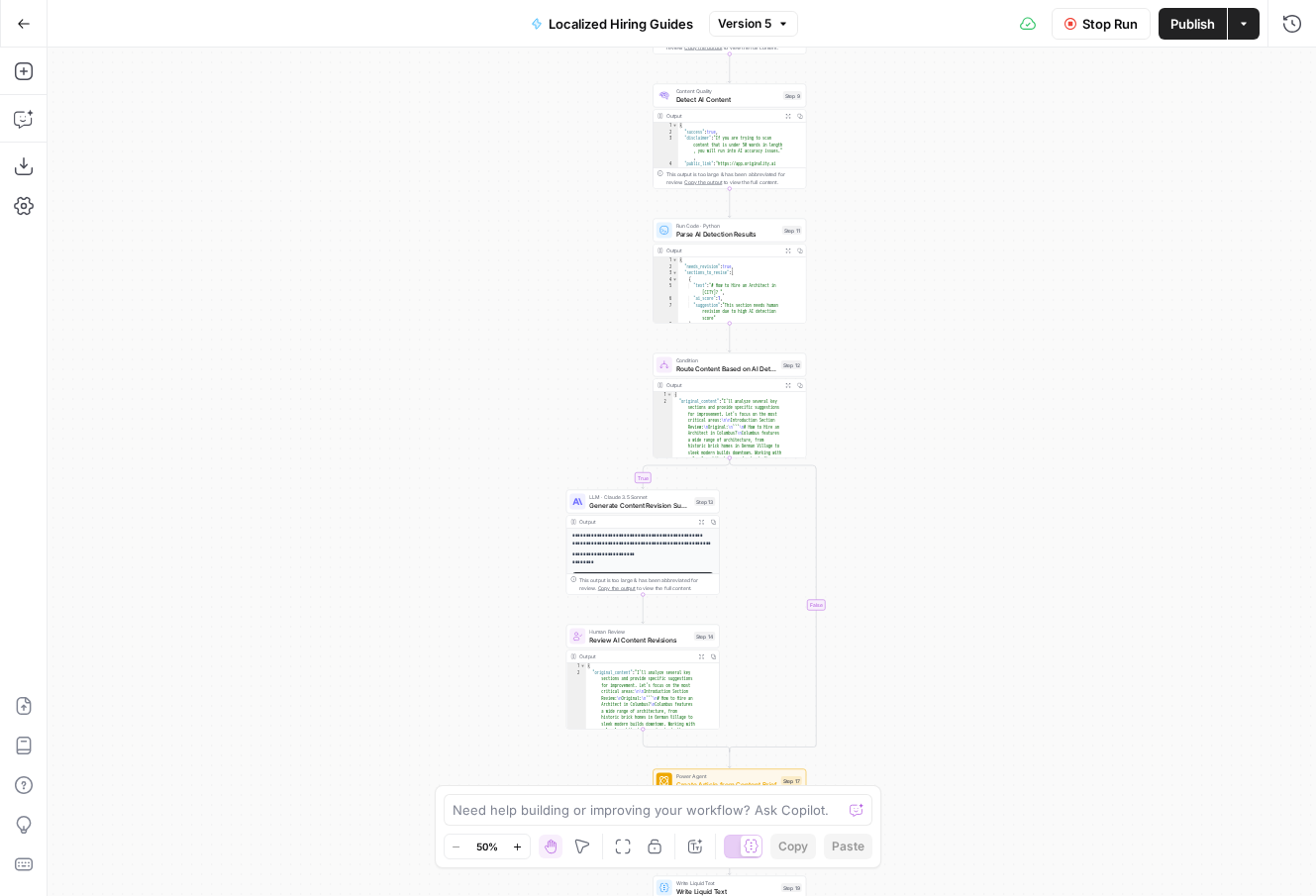 drag, startPoint x: 946, startPoint y: 647, endPoint x: 941, endPoint y: 252, distance: 395.0316 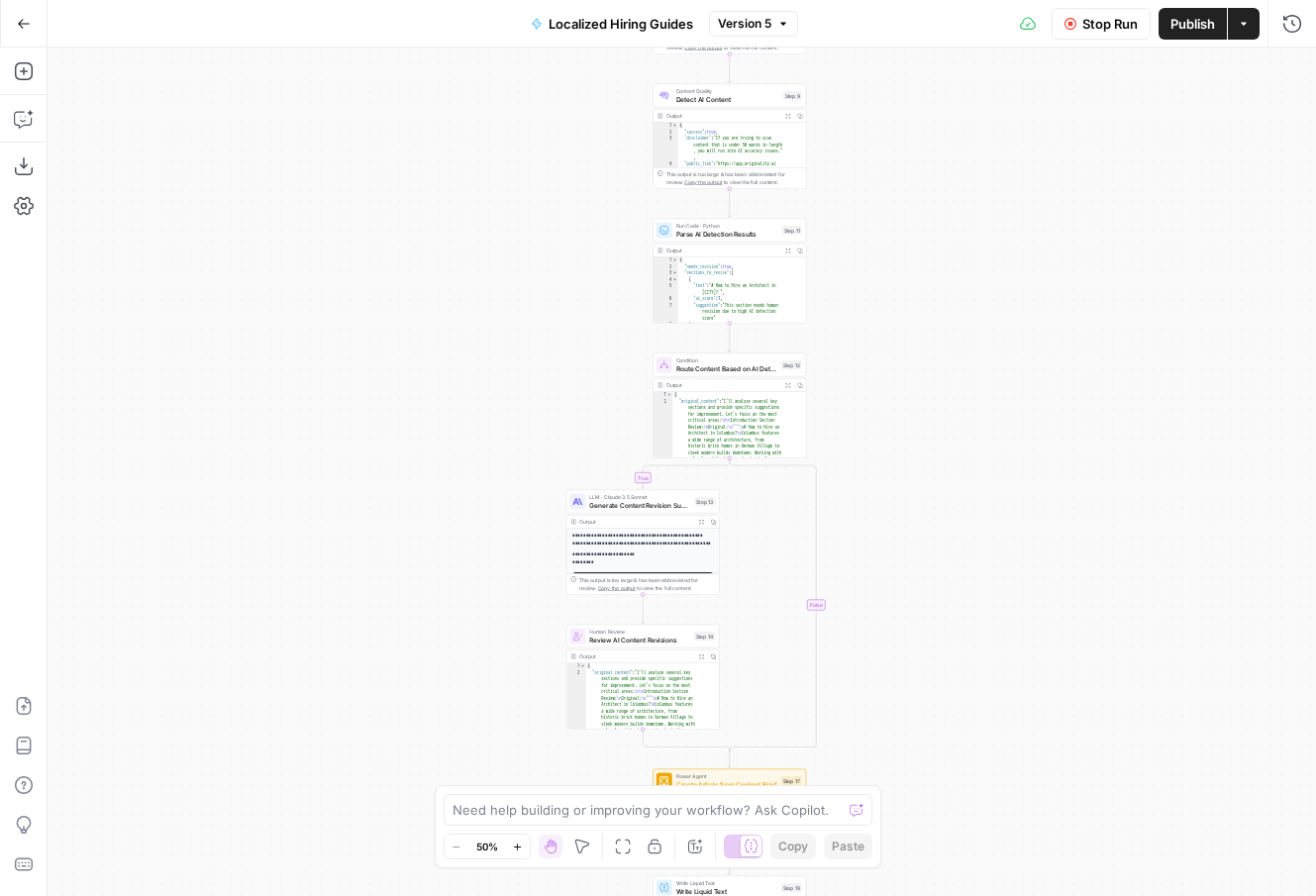 click on "**********" at bounding box center [681, 471] 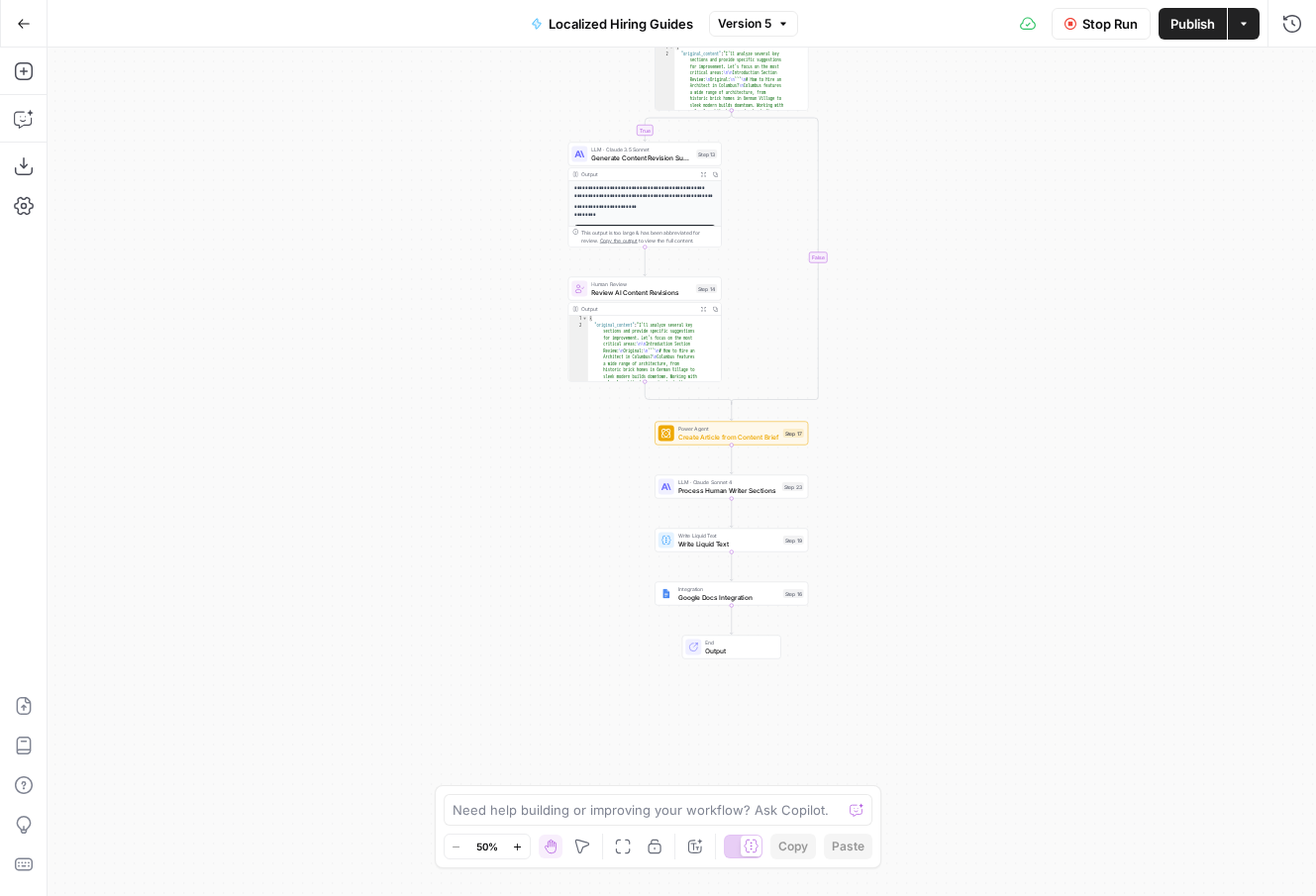 drag, startPoint x: 953, startPoint y: 481, endPoint x: 961, endPoint y: 269, distance: 212.15089 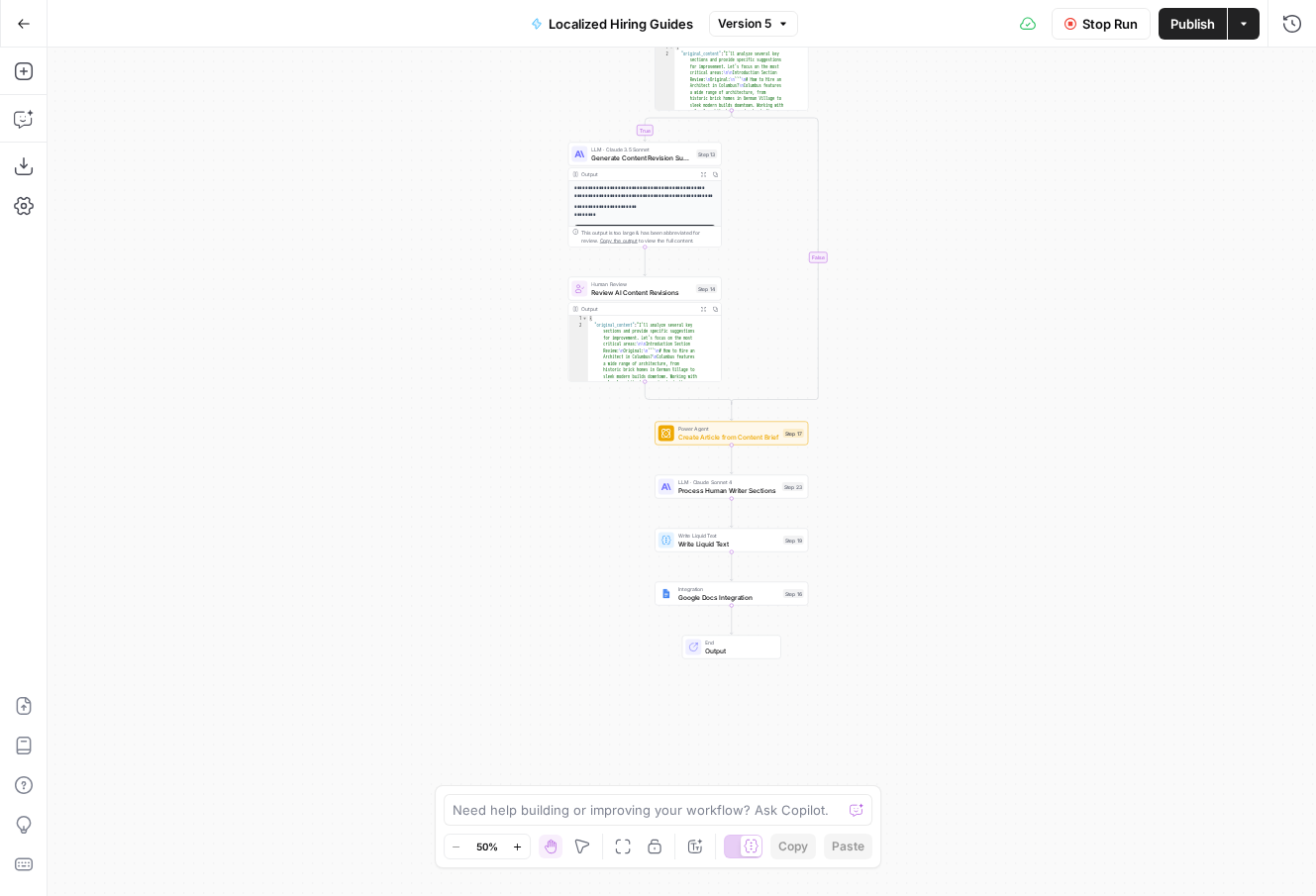 click on "**********" at bounding box center (681, 471) 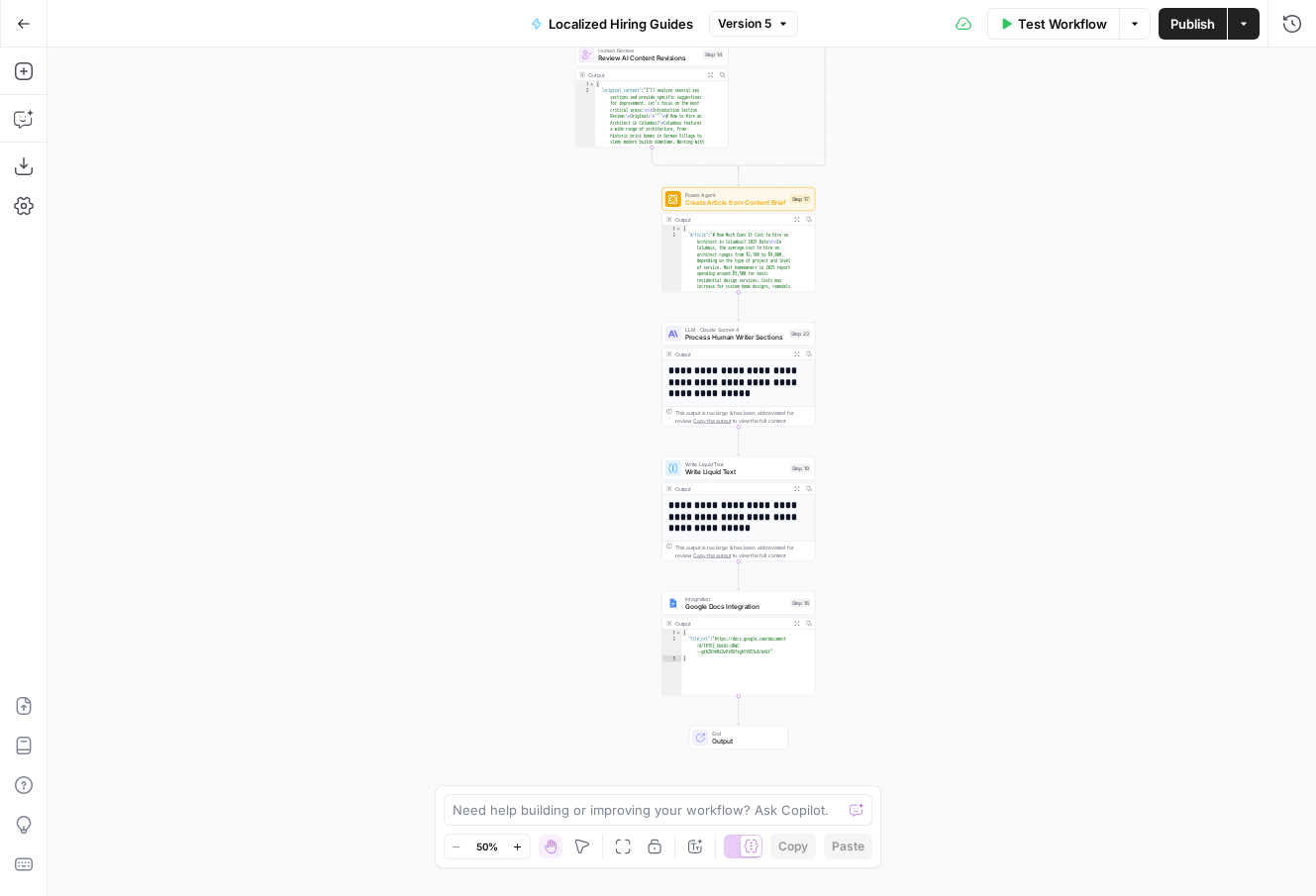 click on "**********" at bounding box center (681, 471) 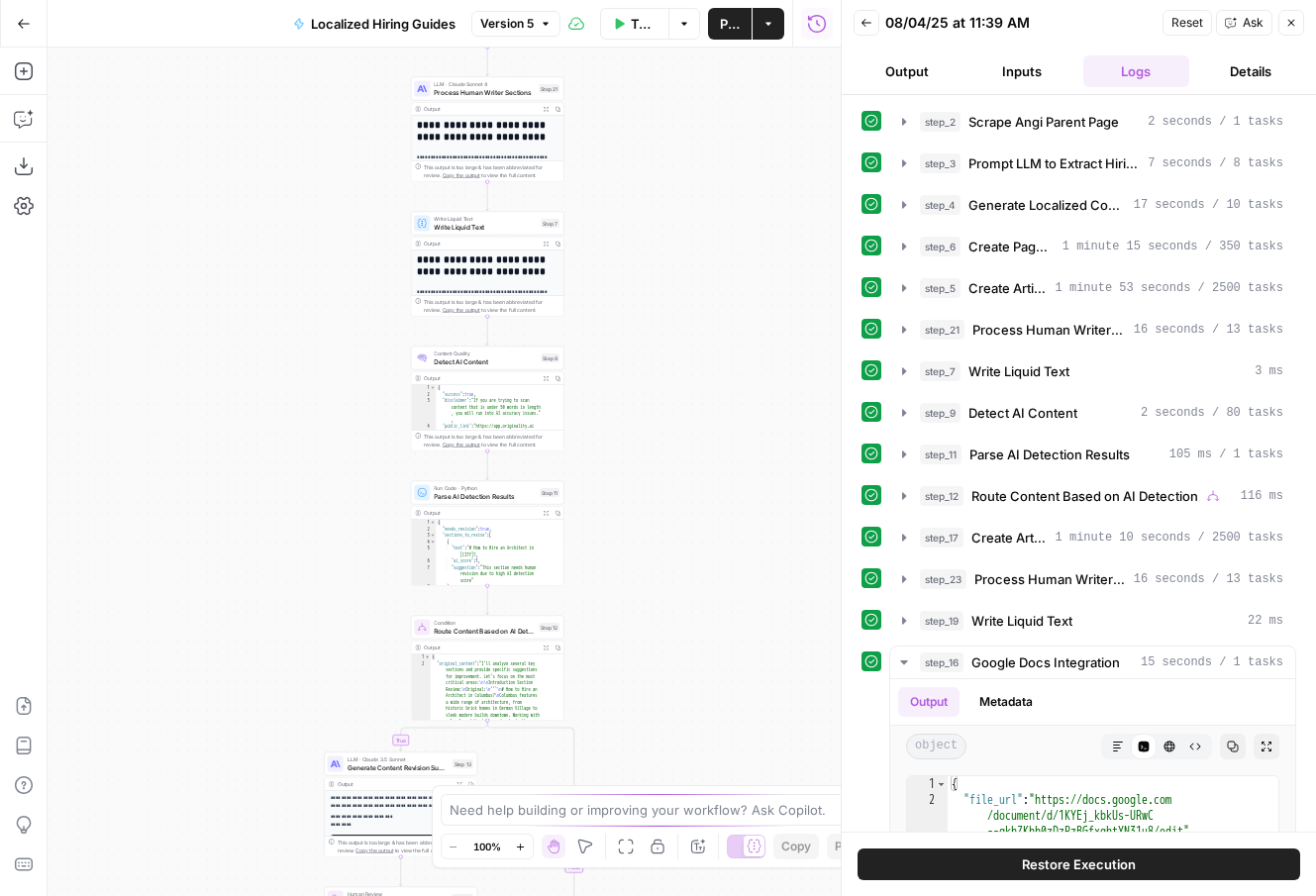 scroll, scrollTop: 0, scrollLeft: 0, axis: both 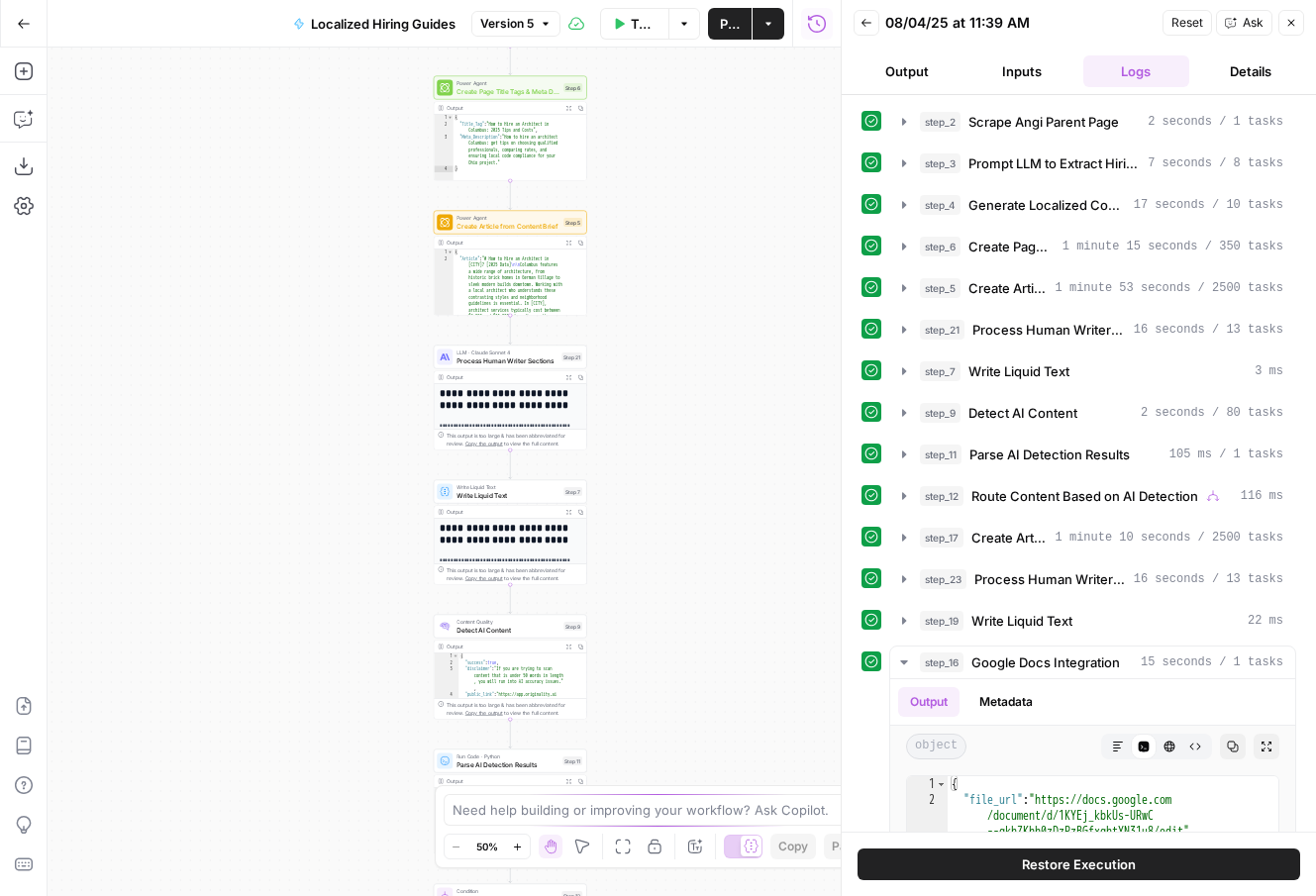 drag, startPoint x: 678, startPoint y: 352, endPoint x: 696, endPoint y: 691, distance: 339.47754 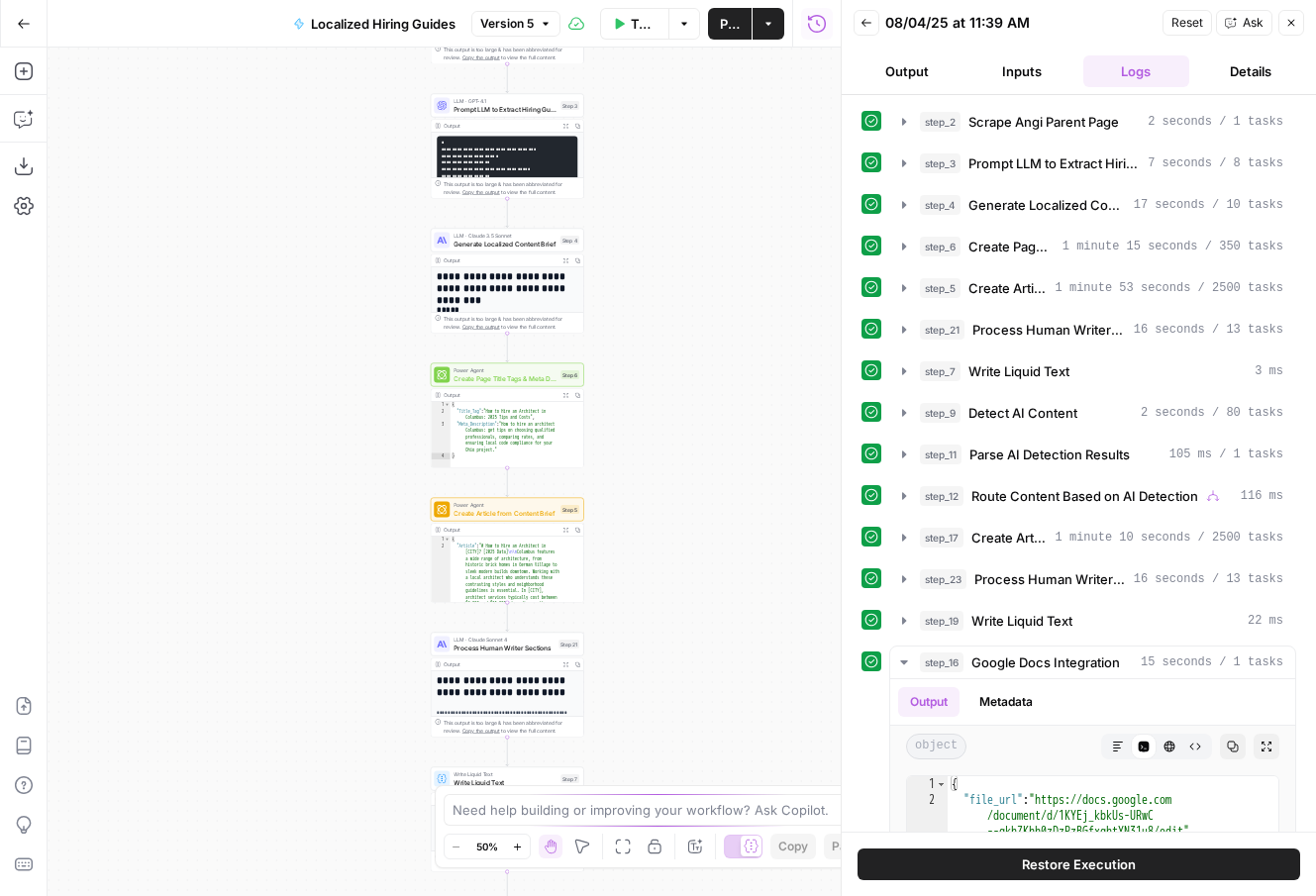 drag, startPoint x: 658, startPoint y: 357, endPoint x: 660, endPoint y: 576, distance: 219.00913 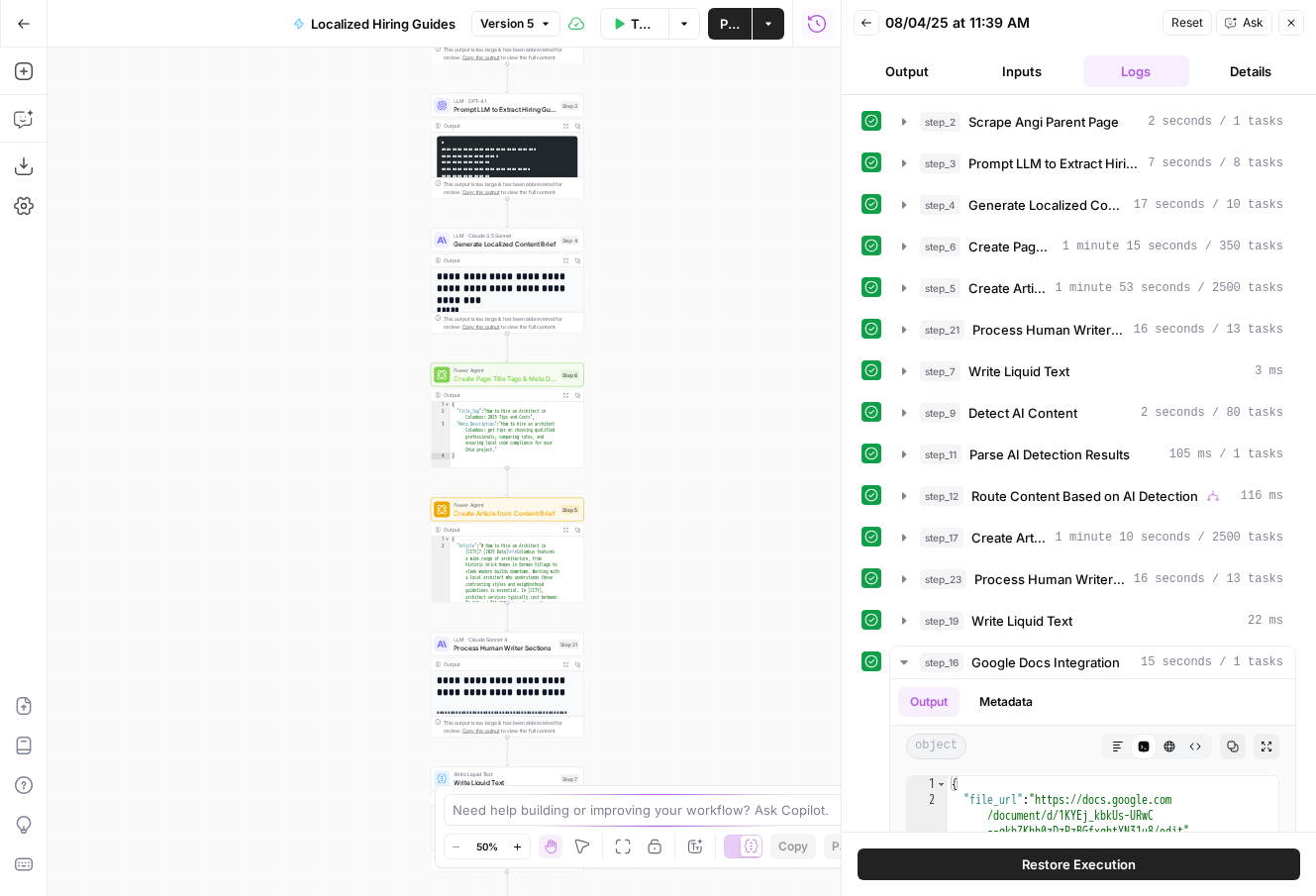 click on "**********" at bounding box center [444, 471] 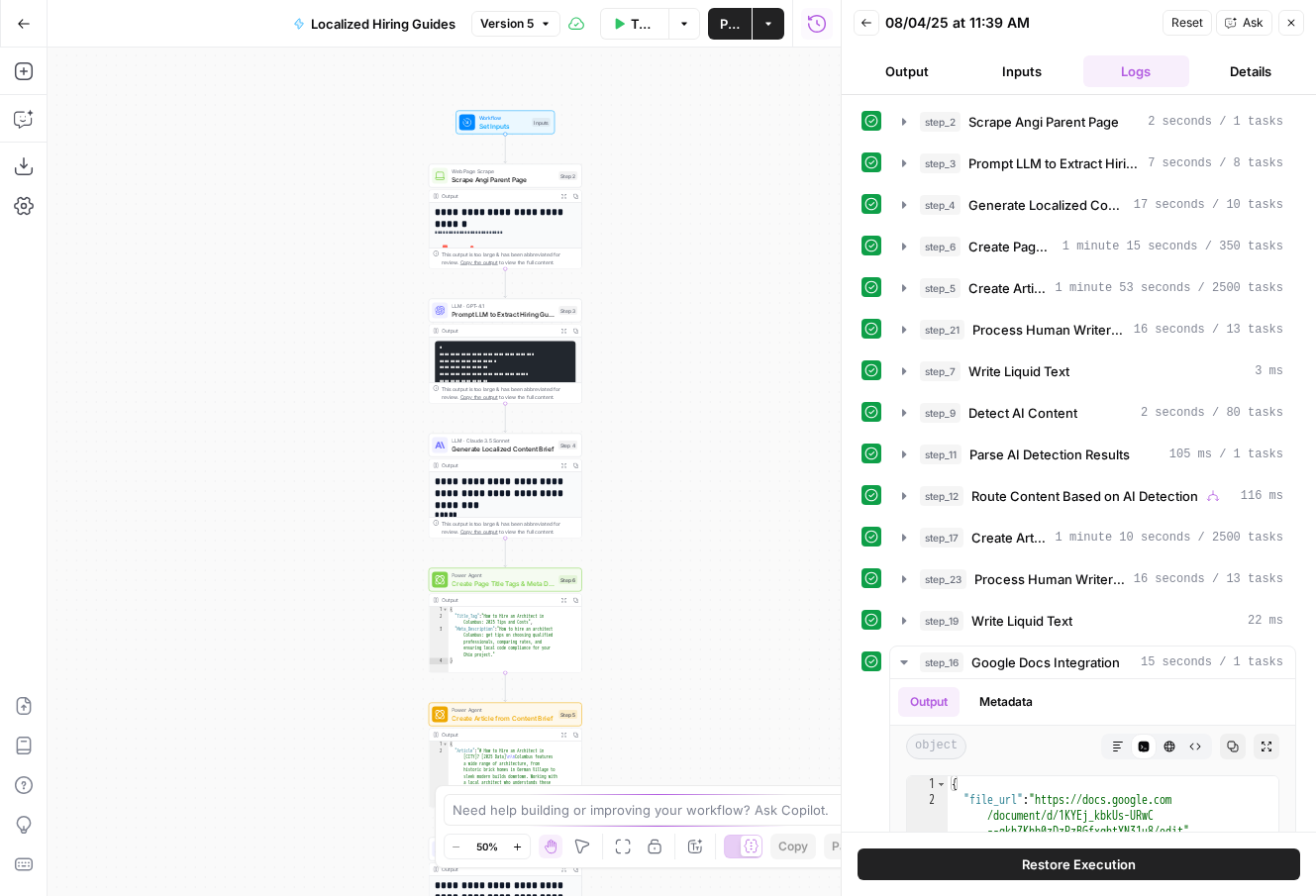 drag, startPoint x: 687, startPoint y: 456, endPoint x: 684, endPoint y: 659, distance: 203.02217 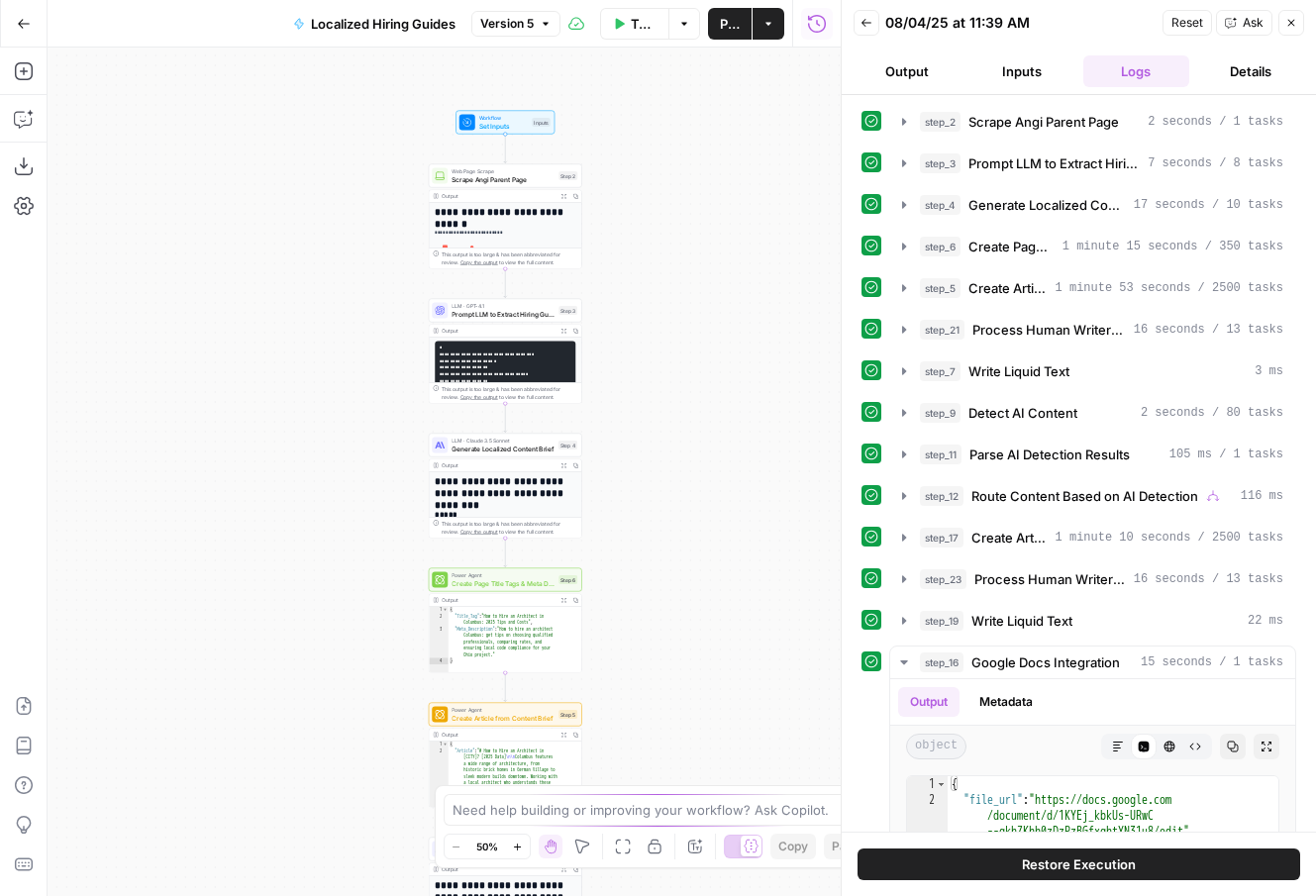 click on "**********" at bounding box center [444, 471] 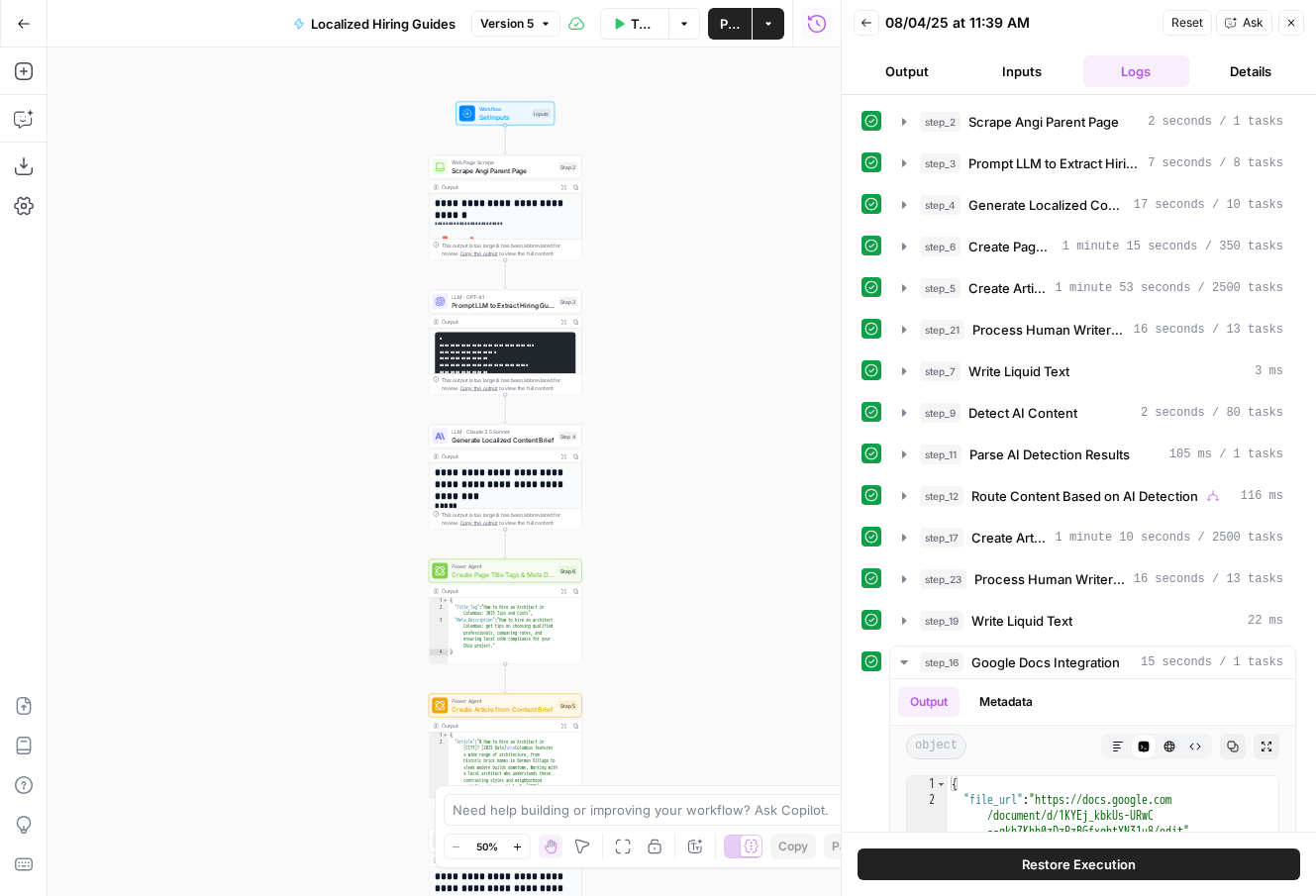 drag, startPoint x: 699, startPoint y: 520, endPoint x: 699, endPoint y: 289, distance: 231 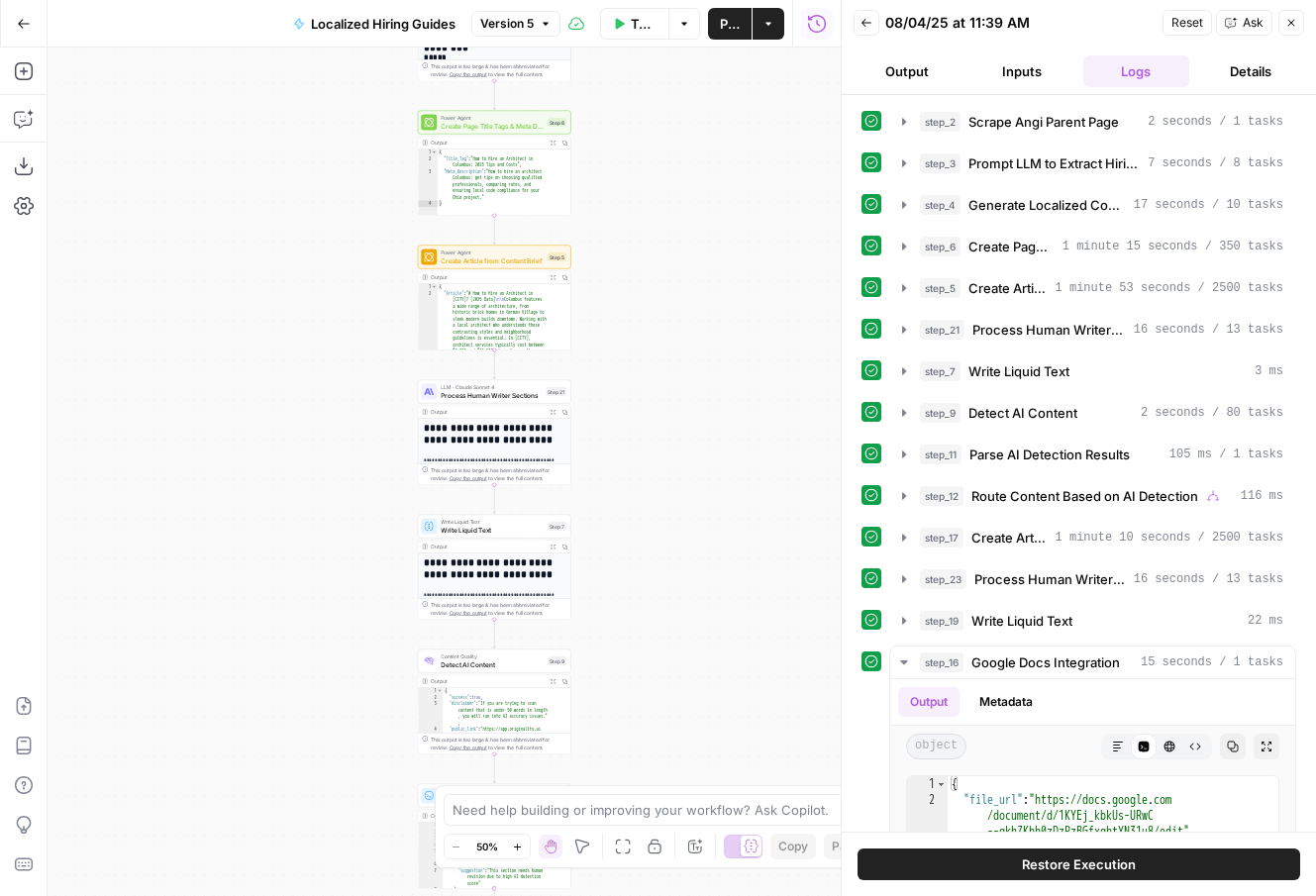 drag, startPoint x: 698, startPoint y: 536, endPoint x: 687, endPoint y: 271, distance: 265.2282 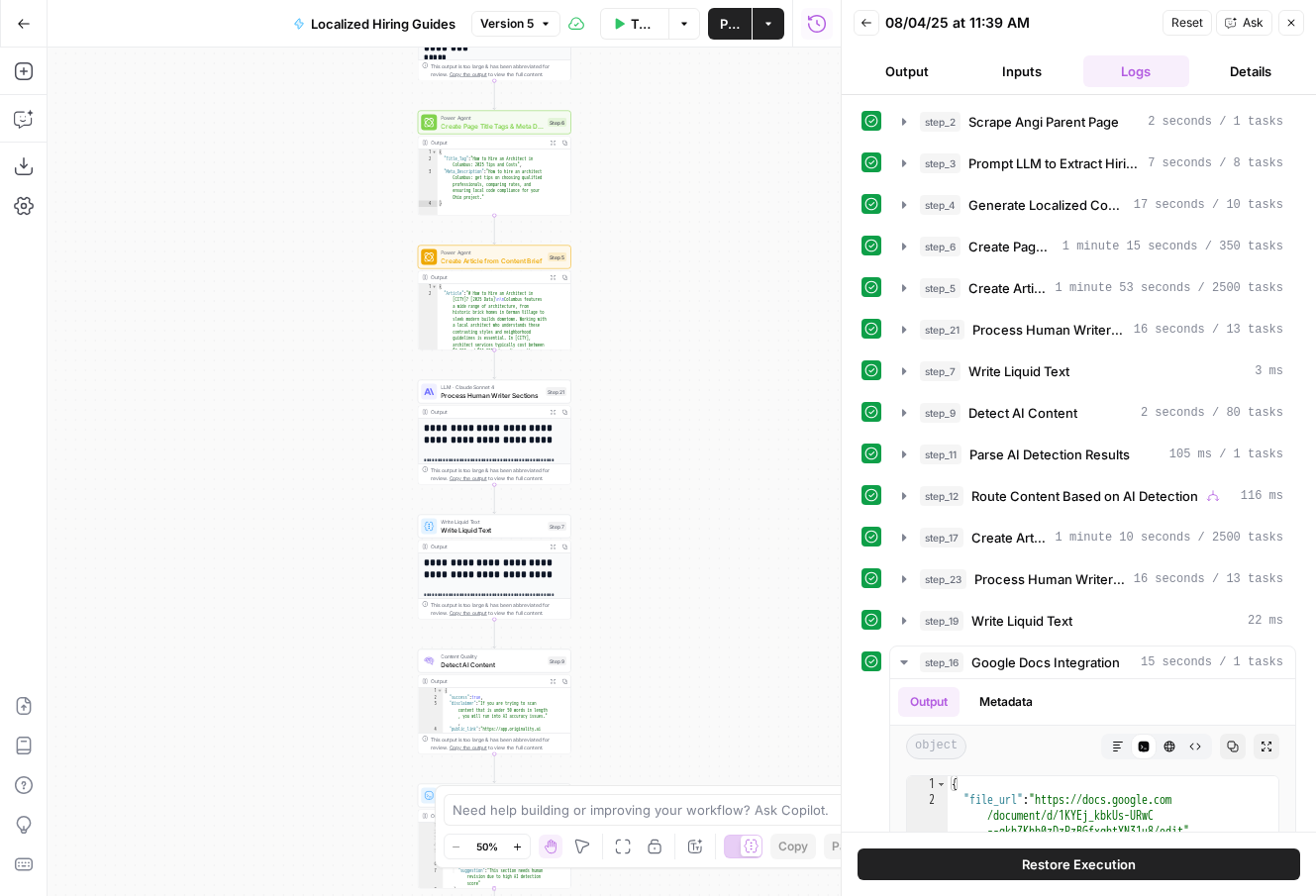 click on "**********" at bounding box center [444, 471] 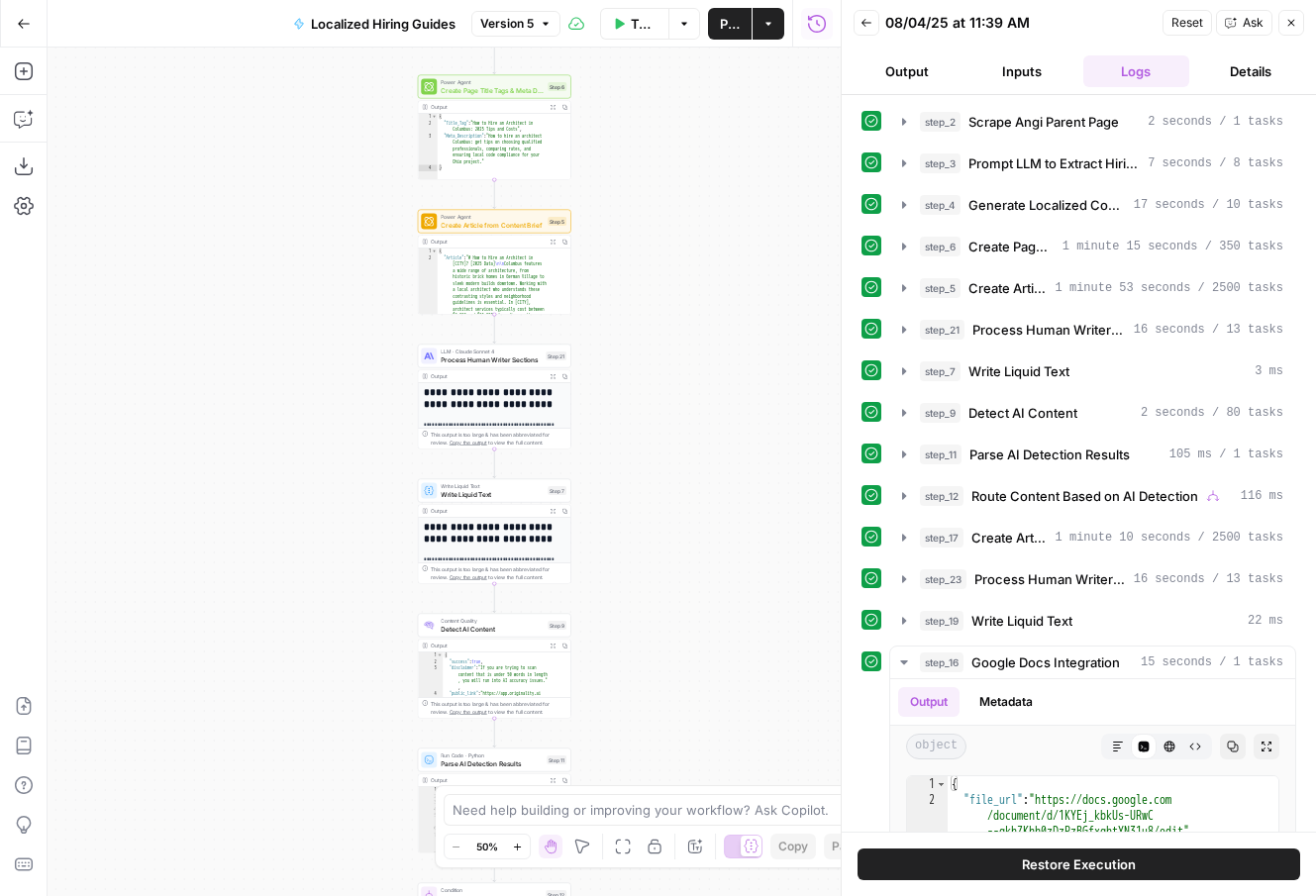 drag, startPoint x: 682, startPoint y: 523, endPoint x: 682, endPoint y: 355, distance: 168 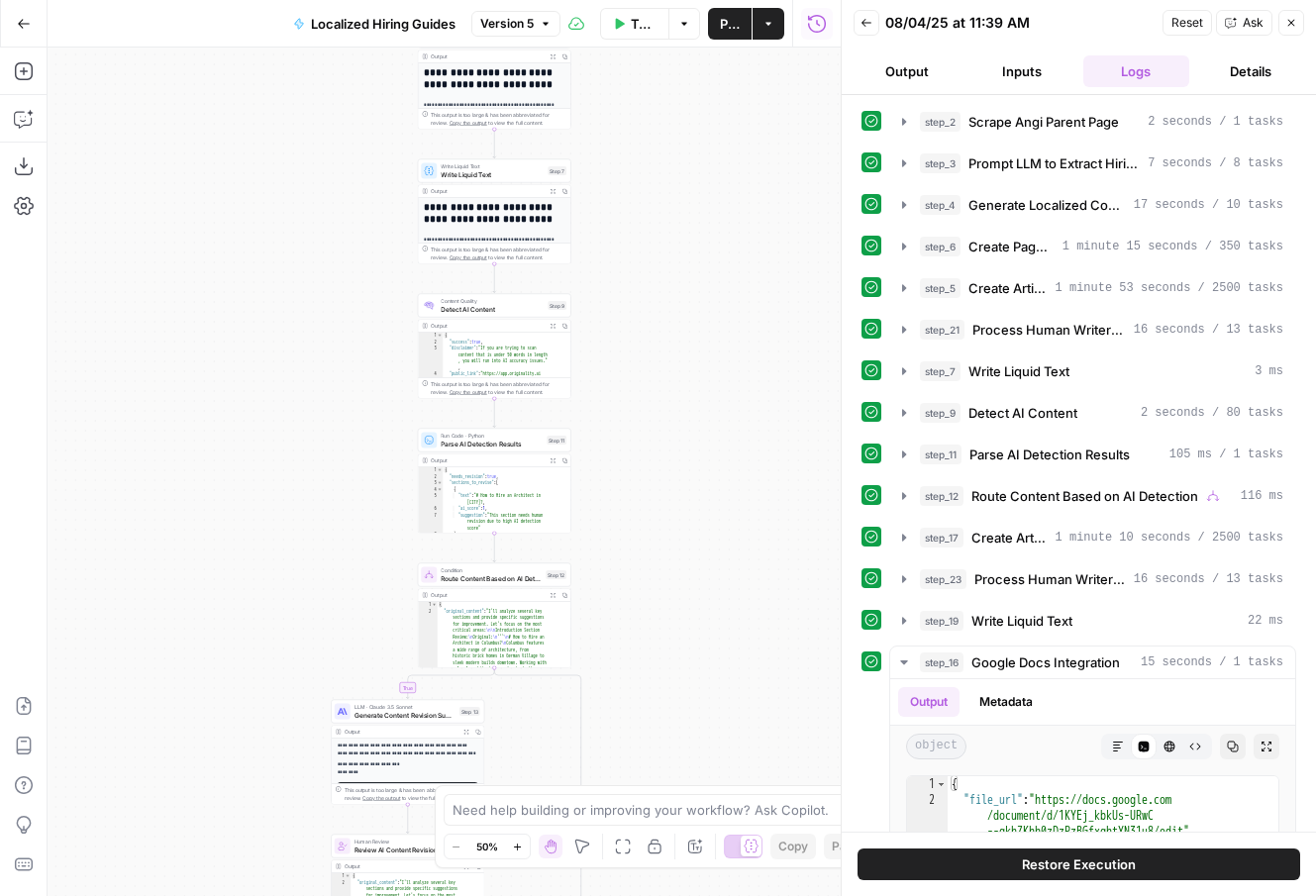 drag, startPoint x: 632, startPoint y: 613, endPoint x: 632, endPoint y: 450, distance: 163 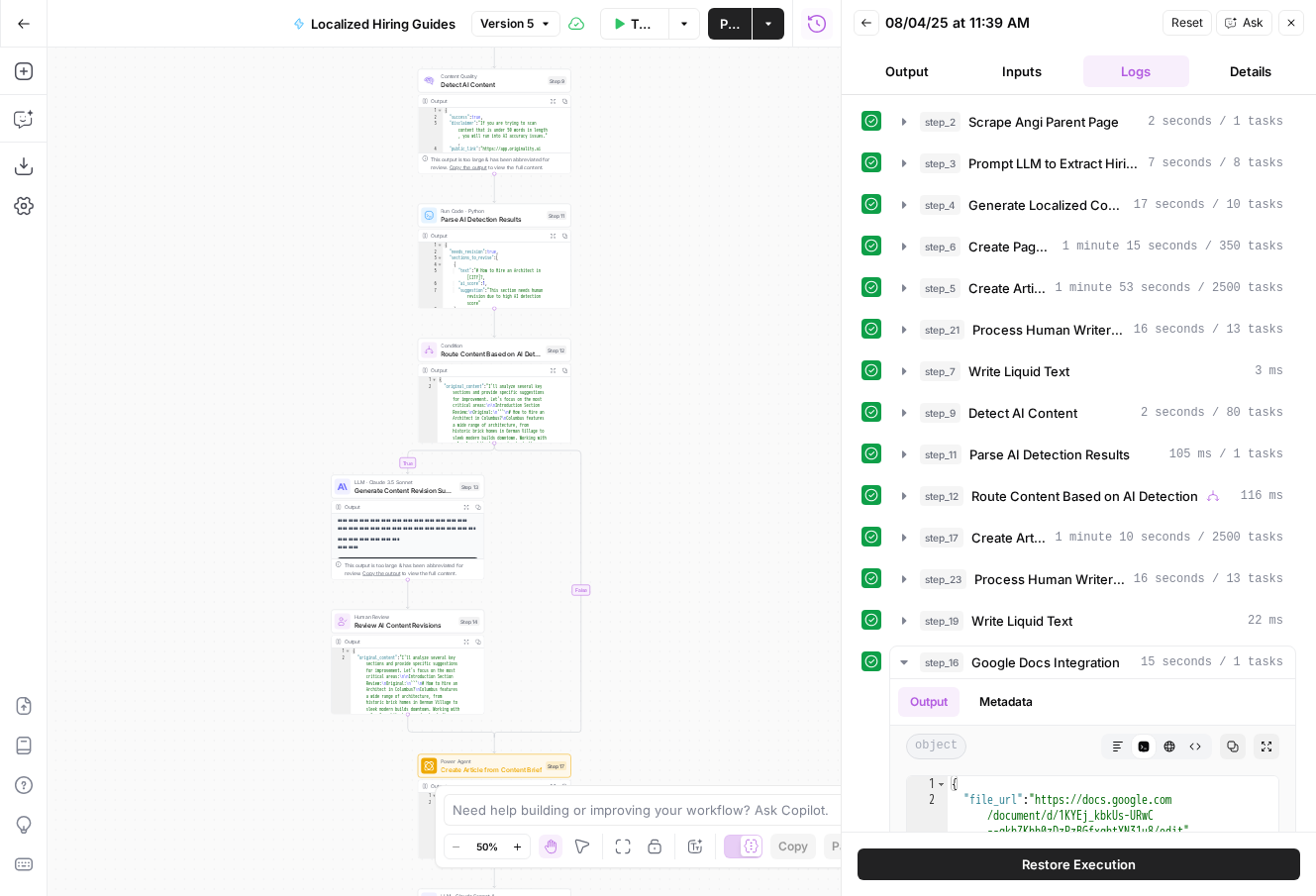 drag, startPoint x: 632, startPoint y: 600, endPoint x: 632, endPoint y: 295, distance: 305 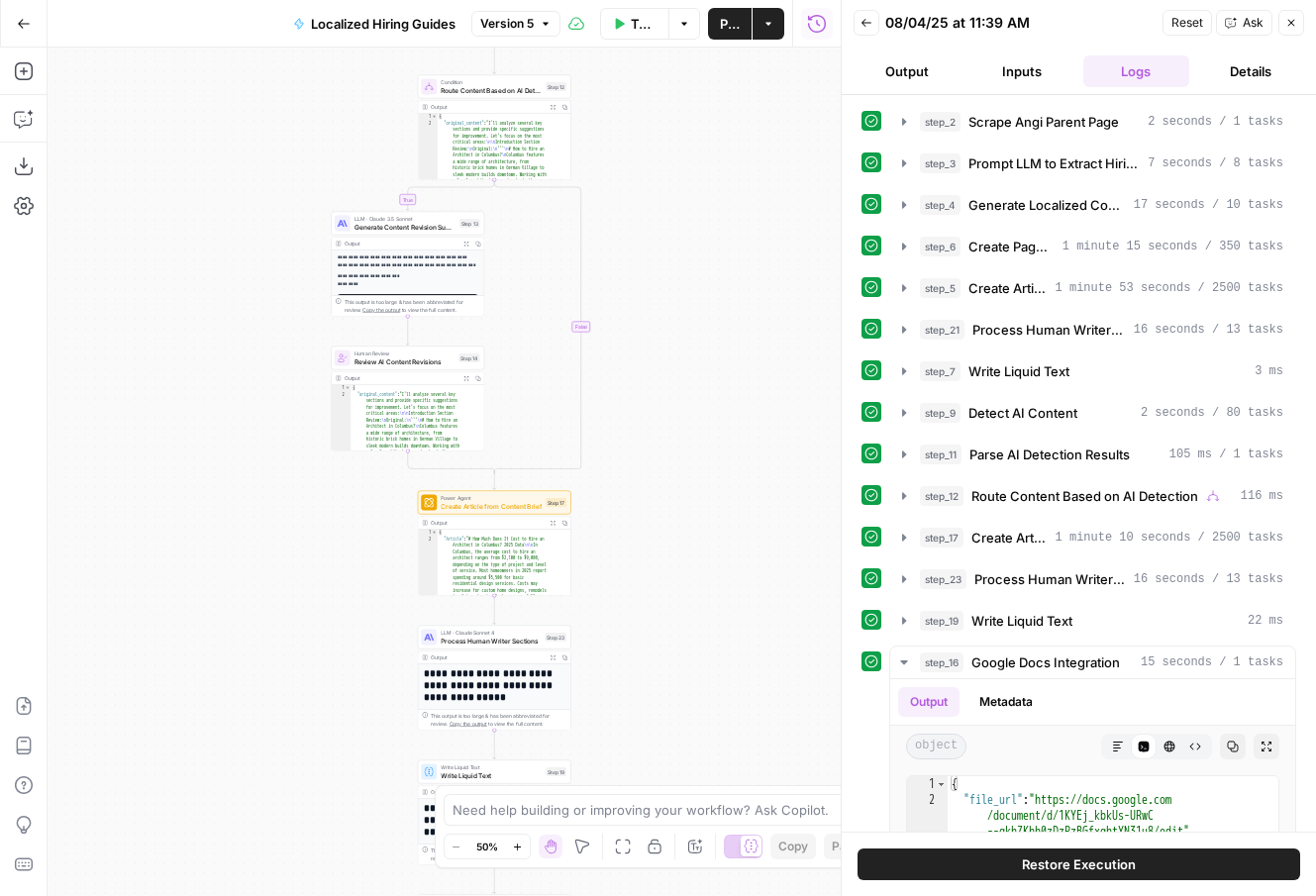 drag, startPoint x: 627, startPoint y: 523, endPoint x: 627, endPoint y: 318, distance: 205 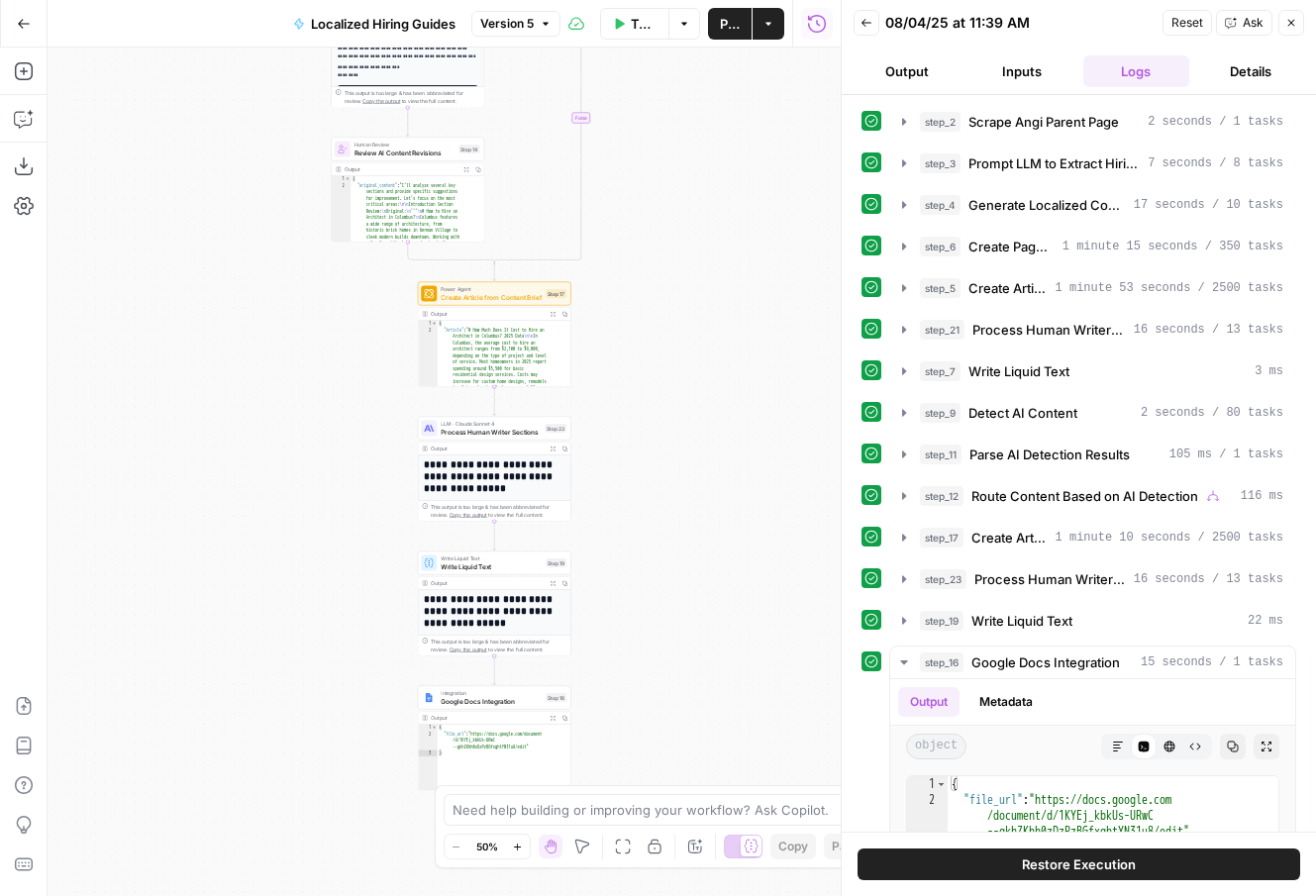 drag, startPoint x: 641, startPoint y: 568, endPoint x: 641, endPoint y: 332, distance: 236 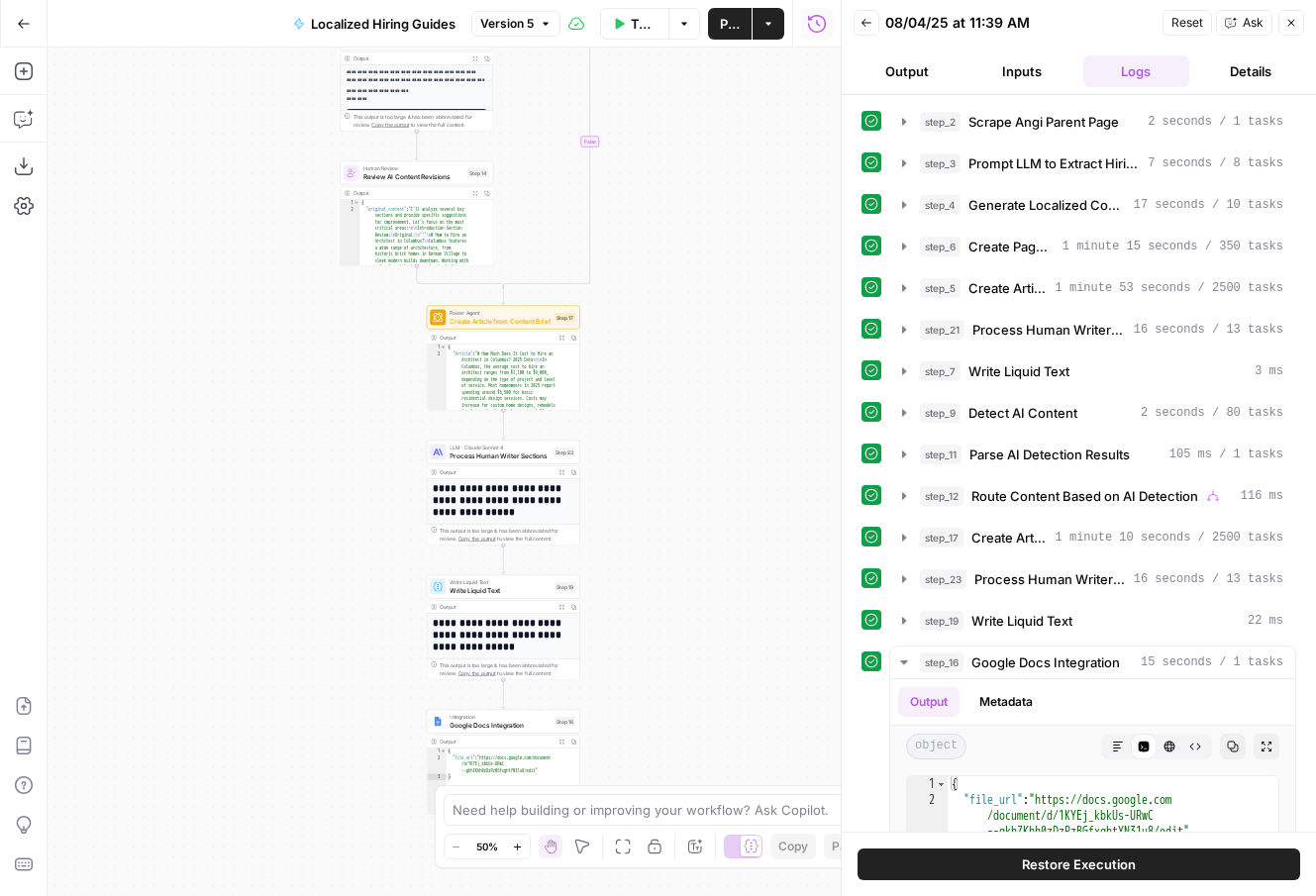 drag, startPoint x: 629, startPoint y: 485, endPoint x: 638, endPoint y: 568, distance: 83.48653 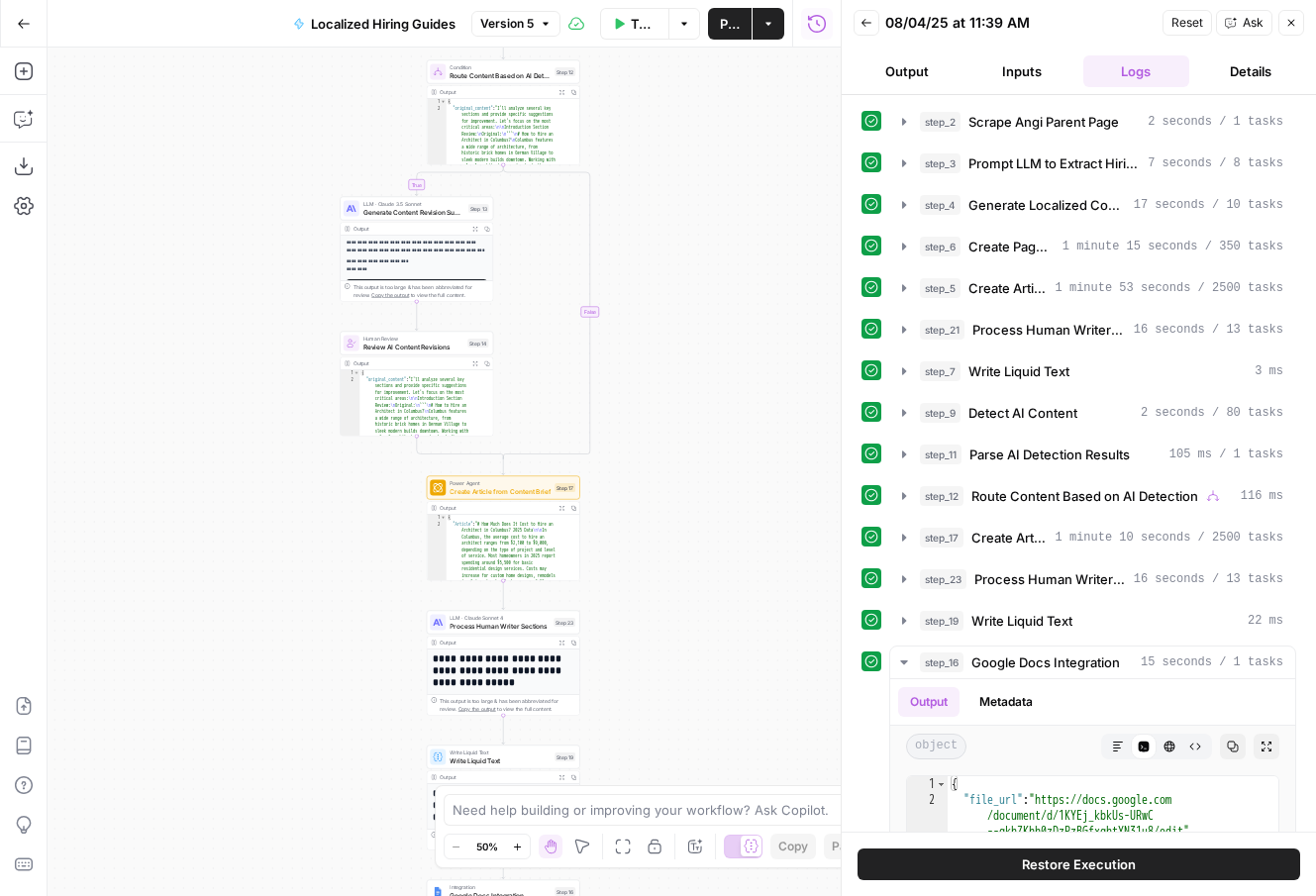 drag, startPoint x: 671, startPoint y: 328, endPoint x: 676, endPoint y: 699, distance: 371.03369 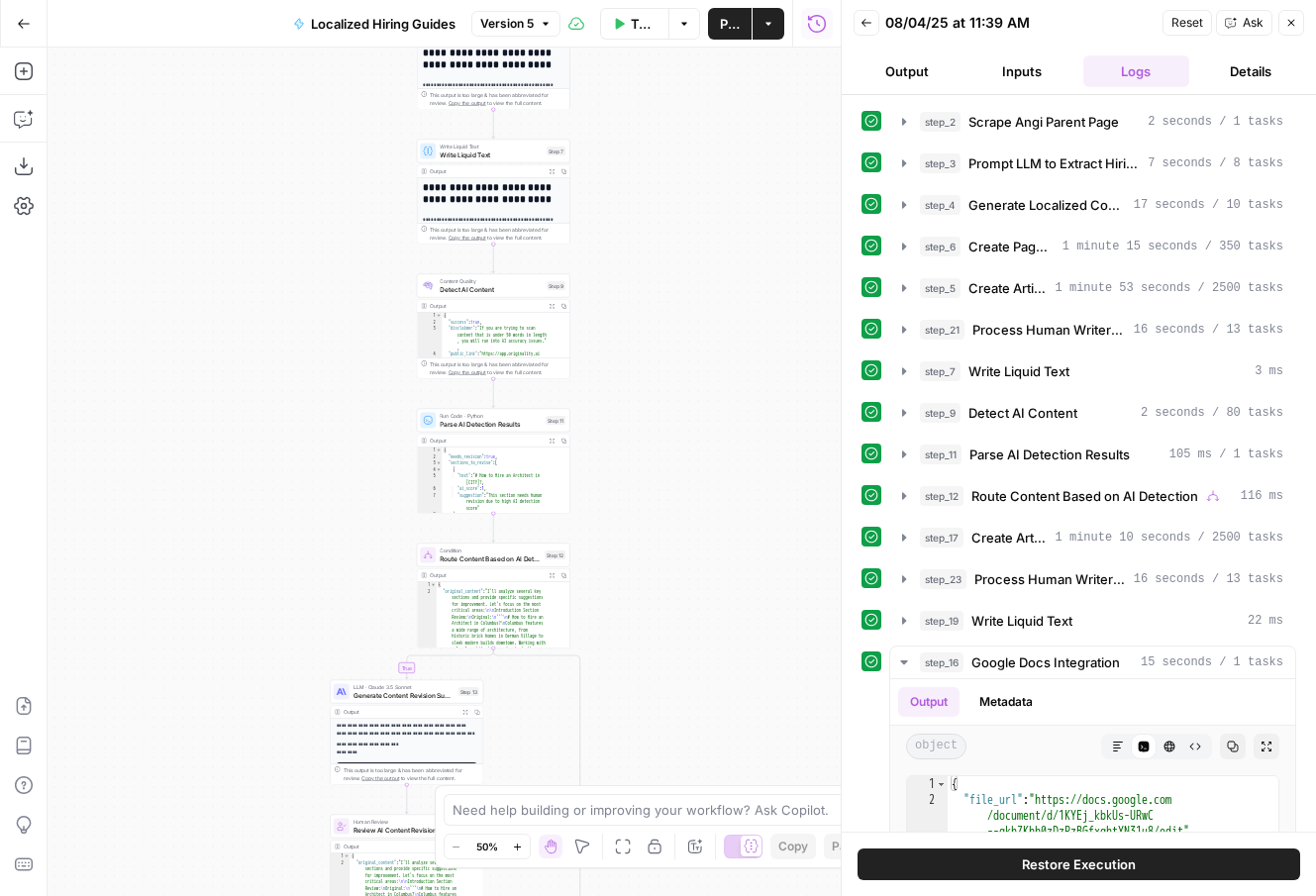 drag, startPoint x: 674, startPoint y: 413, endPoint x: 658, endPoint y: 695, distance: 282.45354 